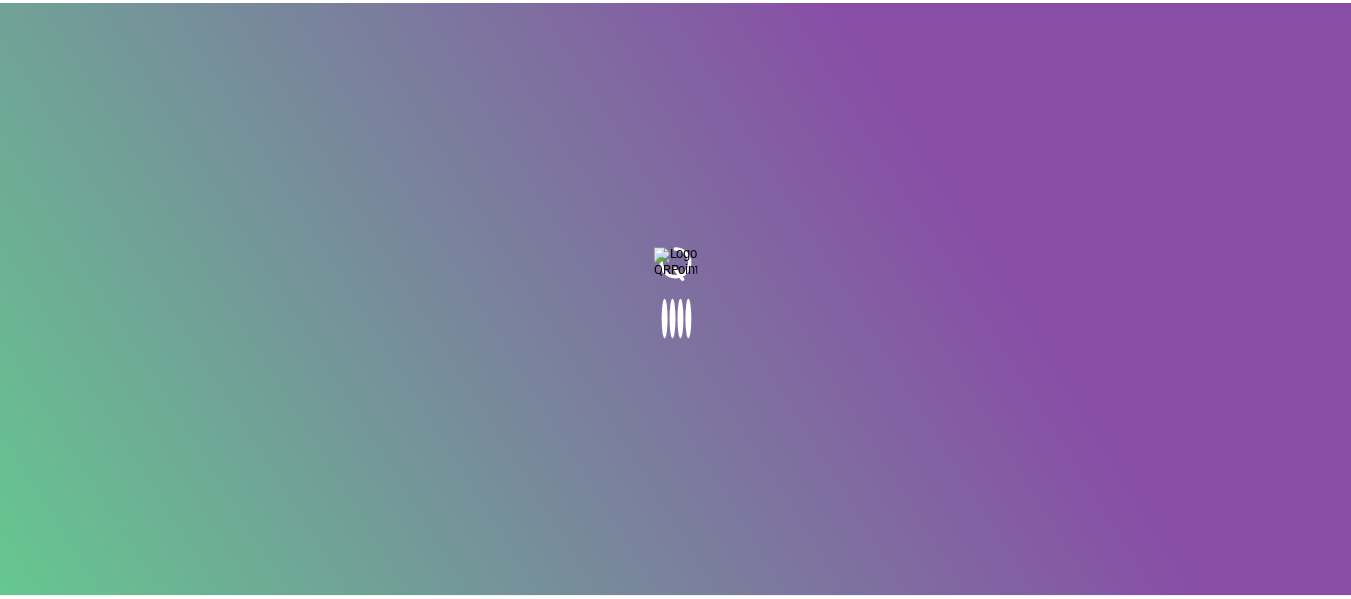 scroll, scrollTop: 0, scrollLeft: 0, axis: both 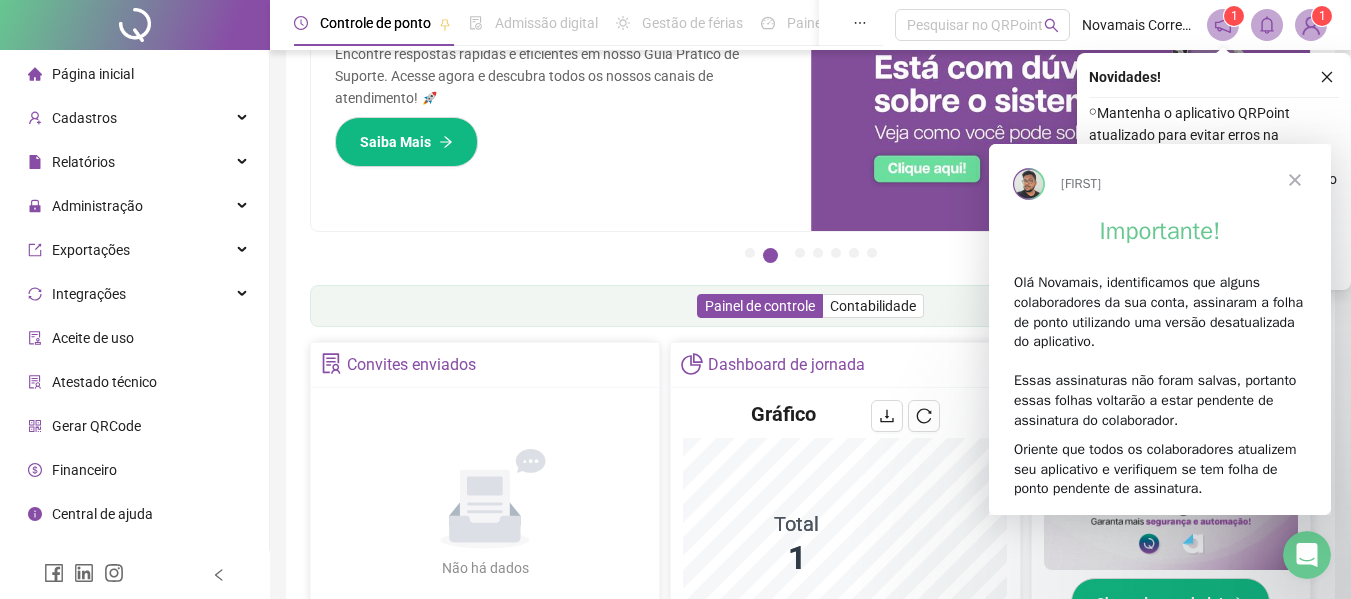 click at bounding box center (1295, 179) 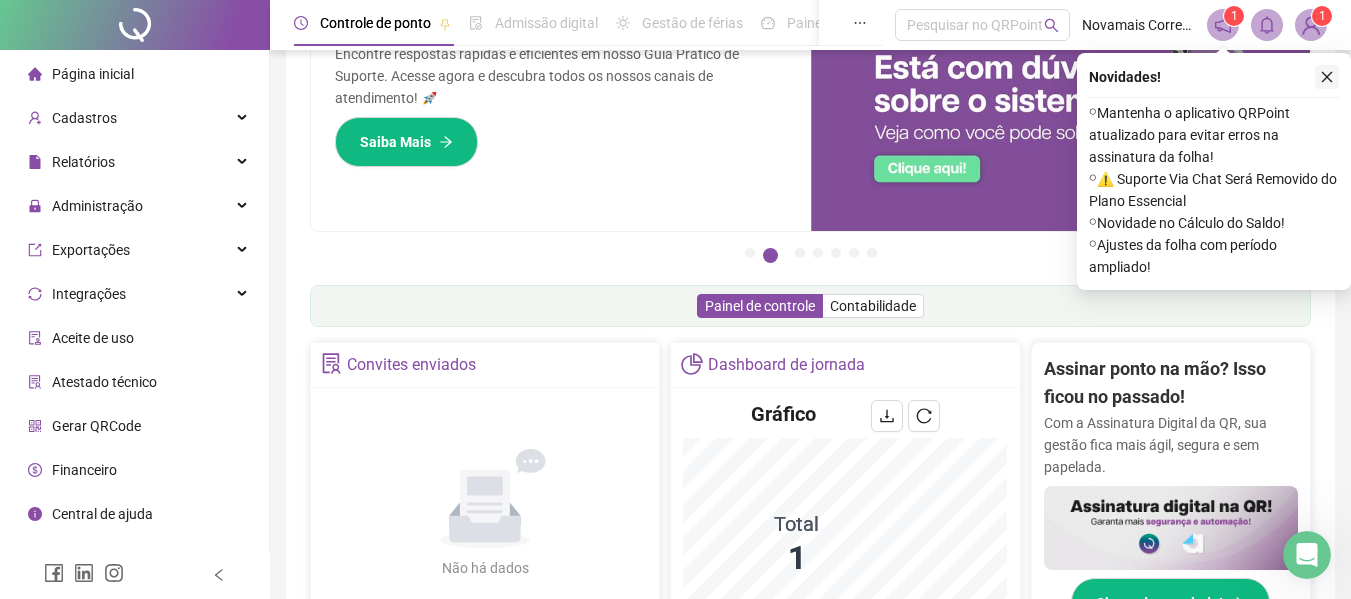 click 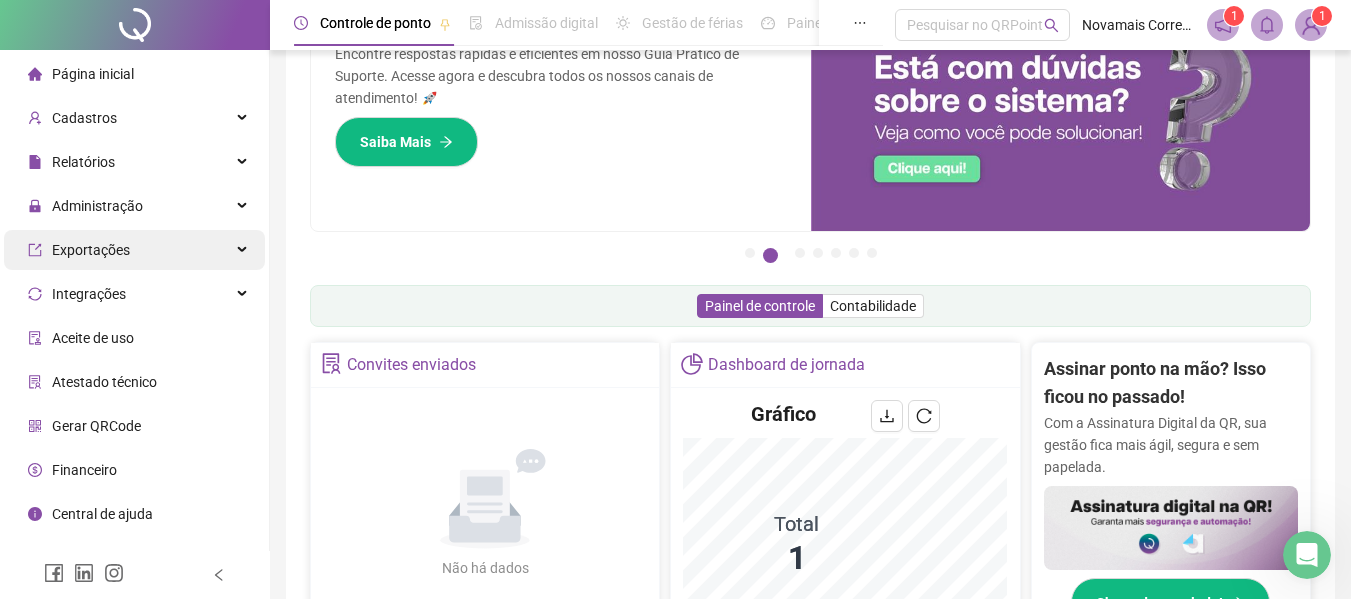 click on "Exportações" at bounding box center (134, 250) 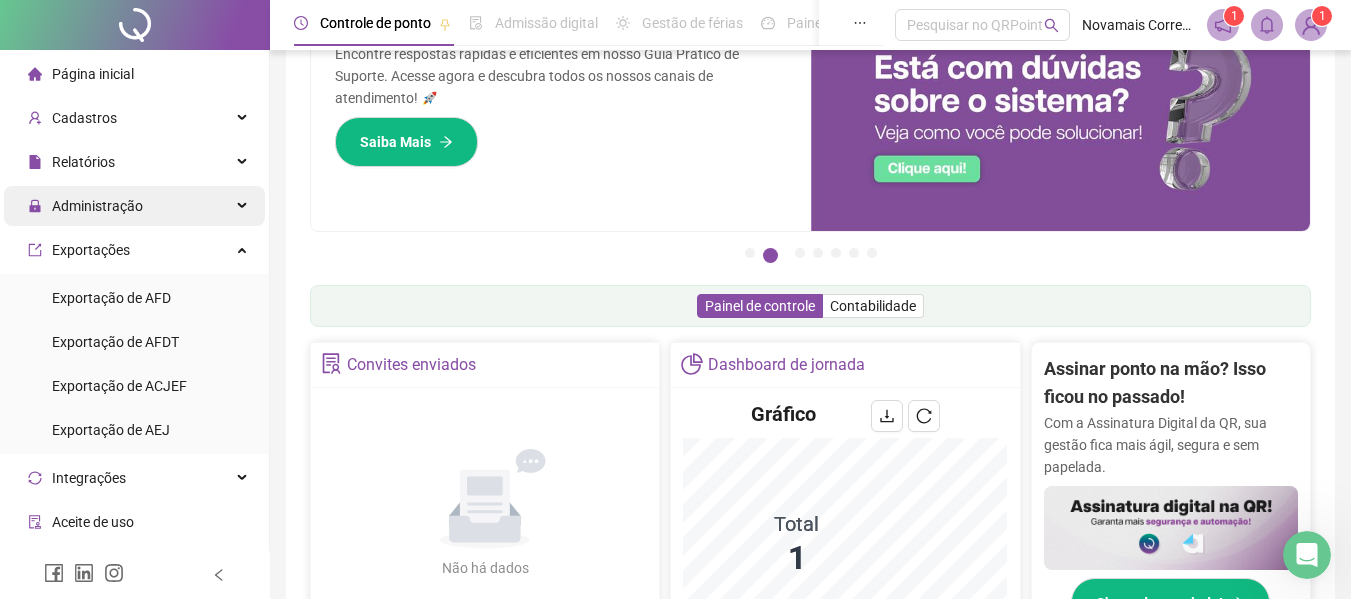 click on "Administração" at bounding box center [134, 206] 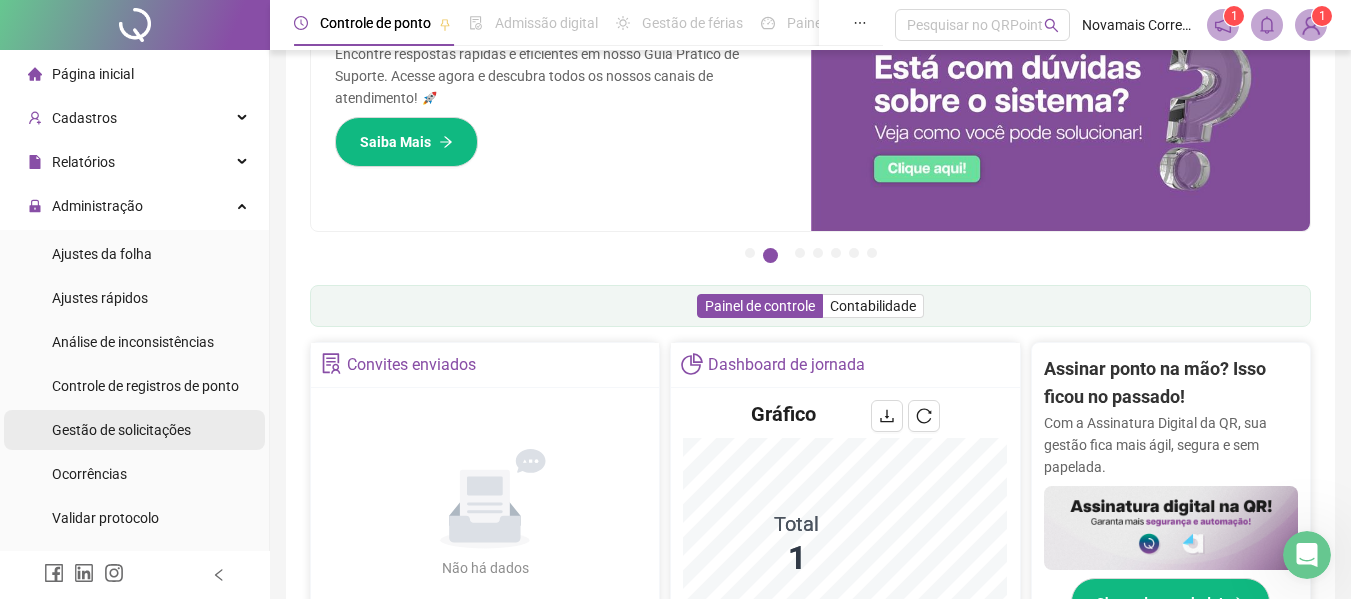 click on "Gestão de solicitações" at bounding box center [121, 430] 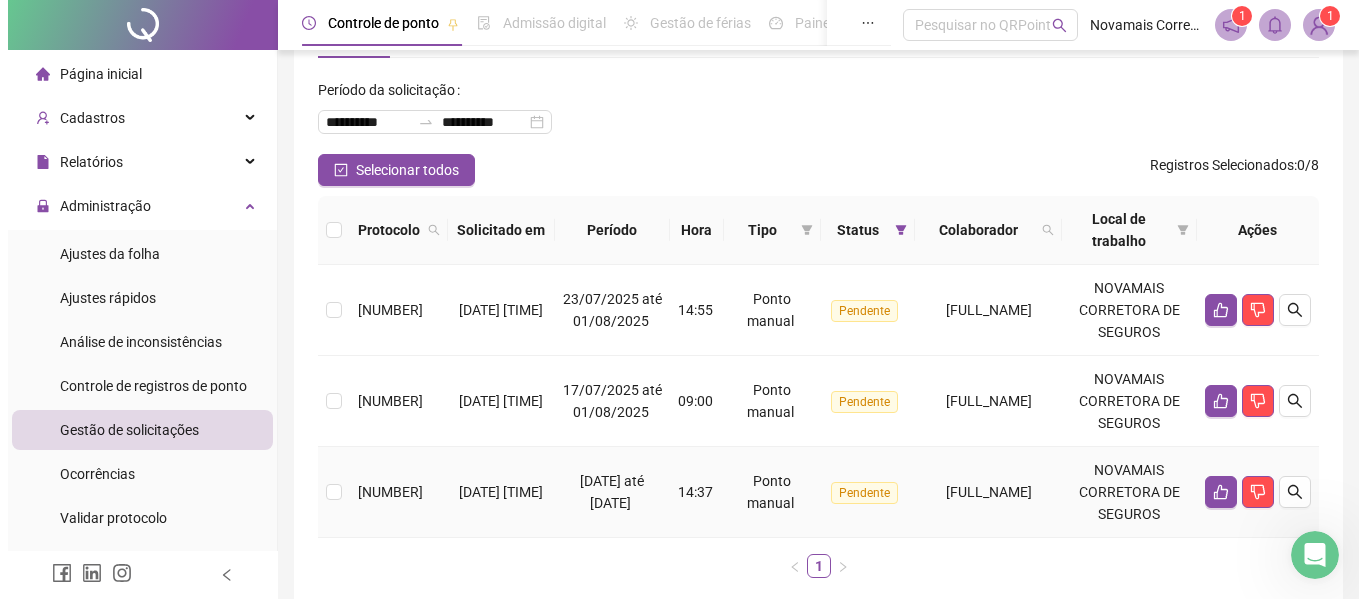 scroll, scrollTop: 100, scrollLeft: 0, axis: vertical 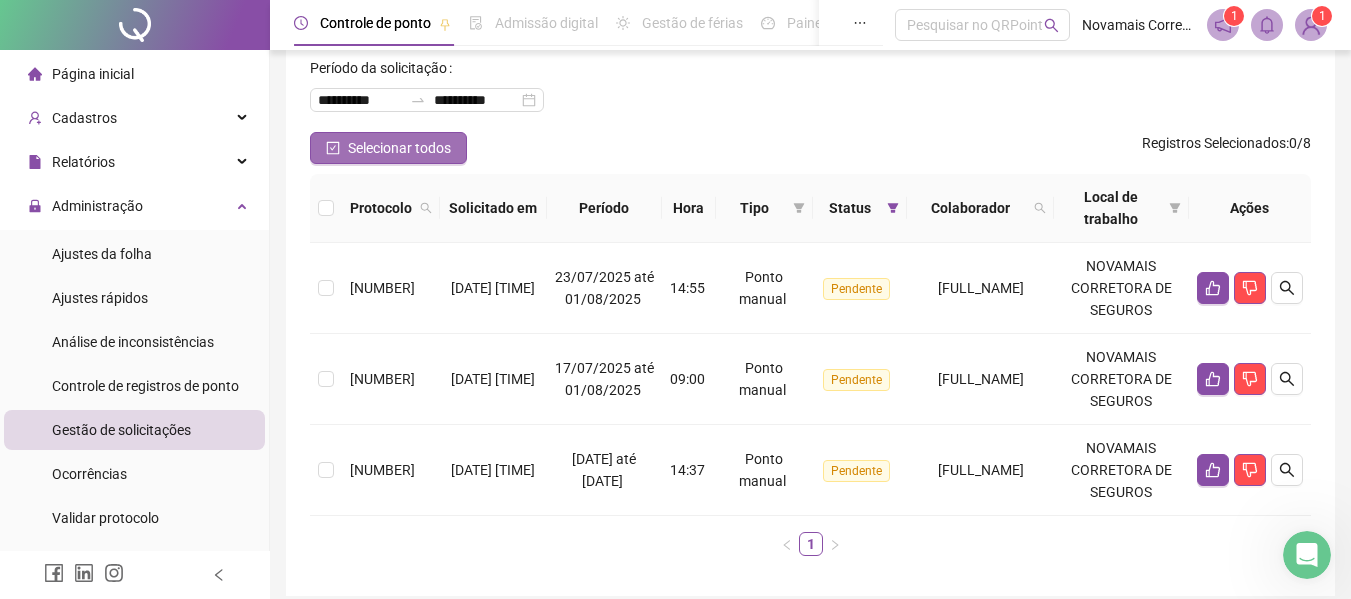 click on "Selecionar todos" at bounding box center (399, 148) 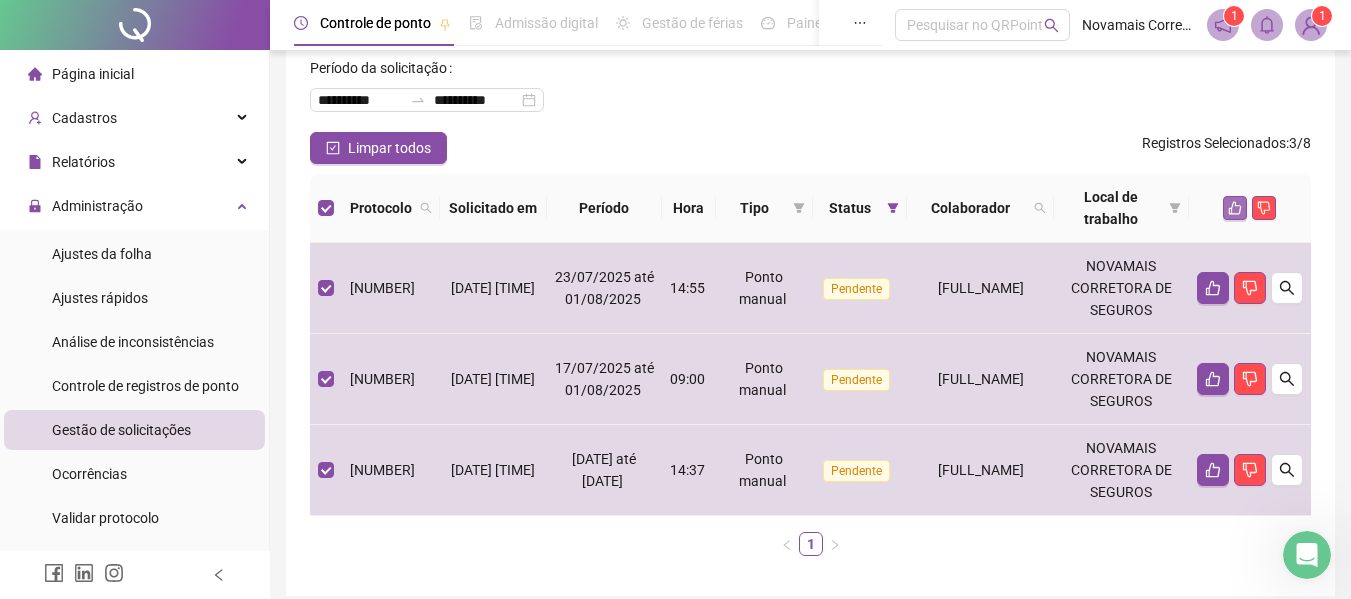 click 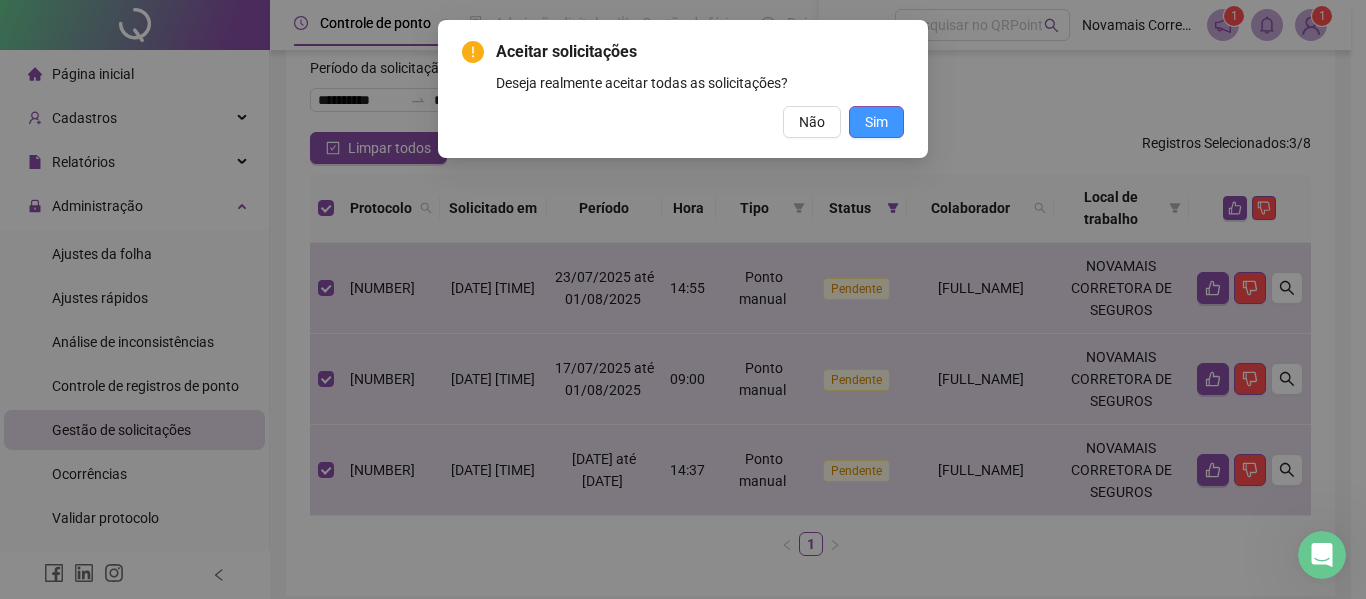 click on "Sim" at bounding box center [876, 122] 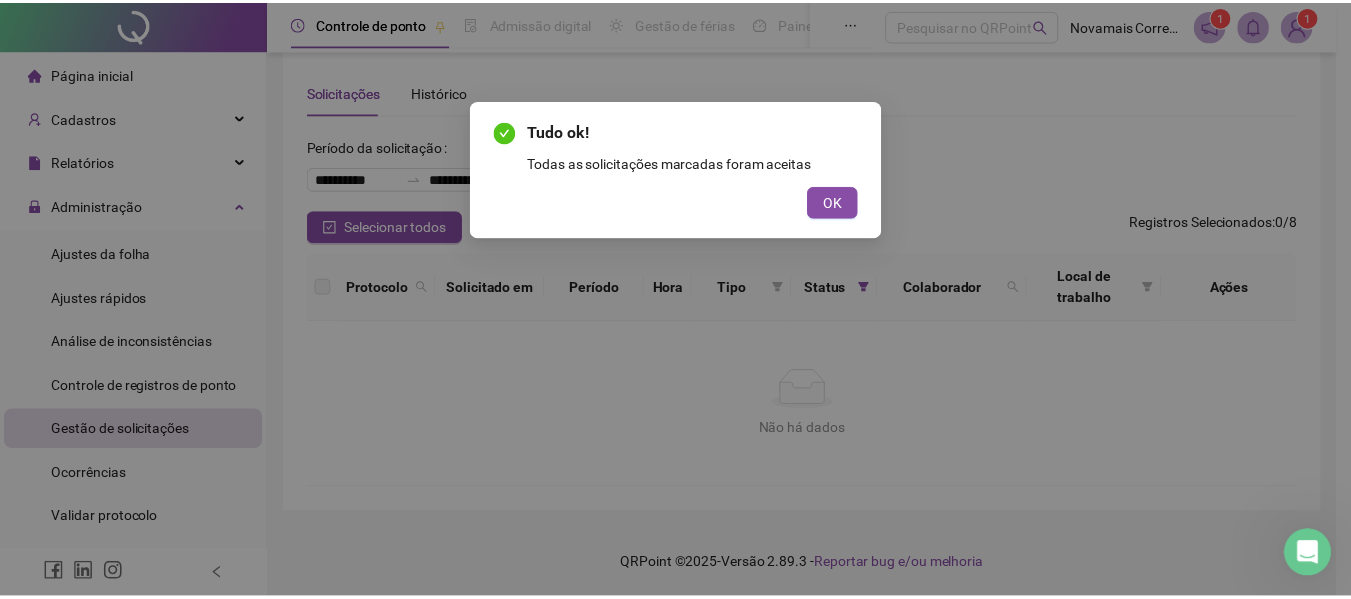scroll, scrollTop: 21, scrollLeft: 0, axis: vertical 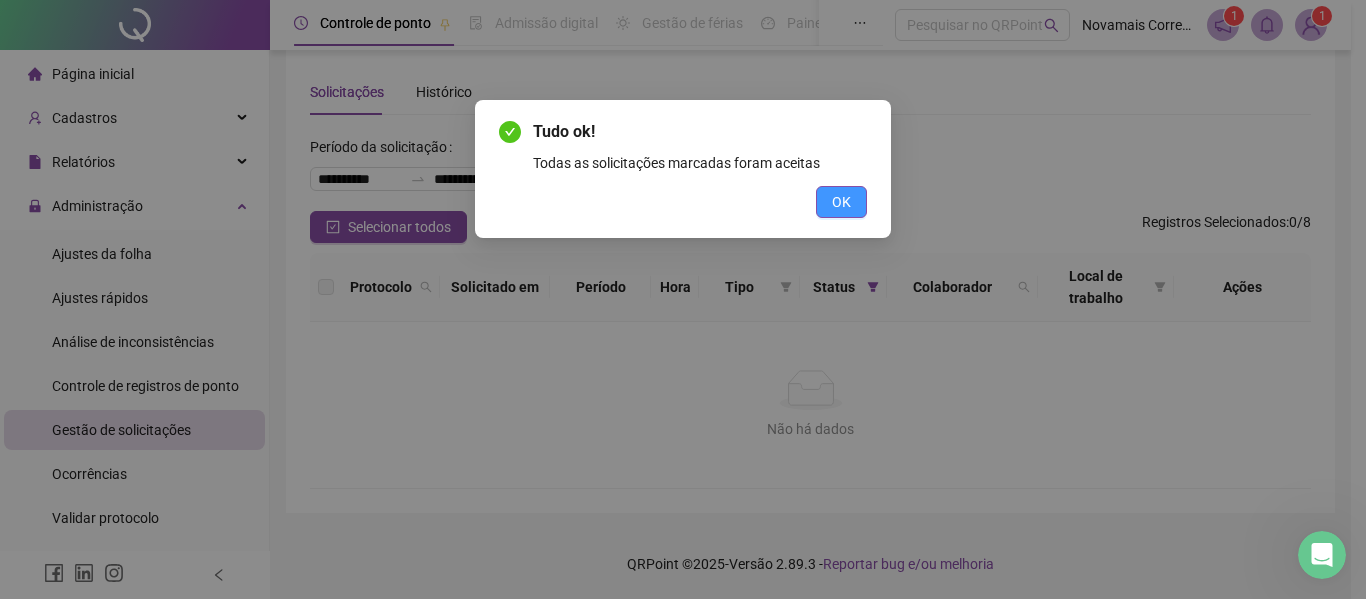 click on "OK" at bounding box center [841, 202] 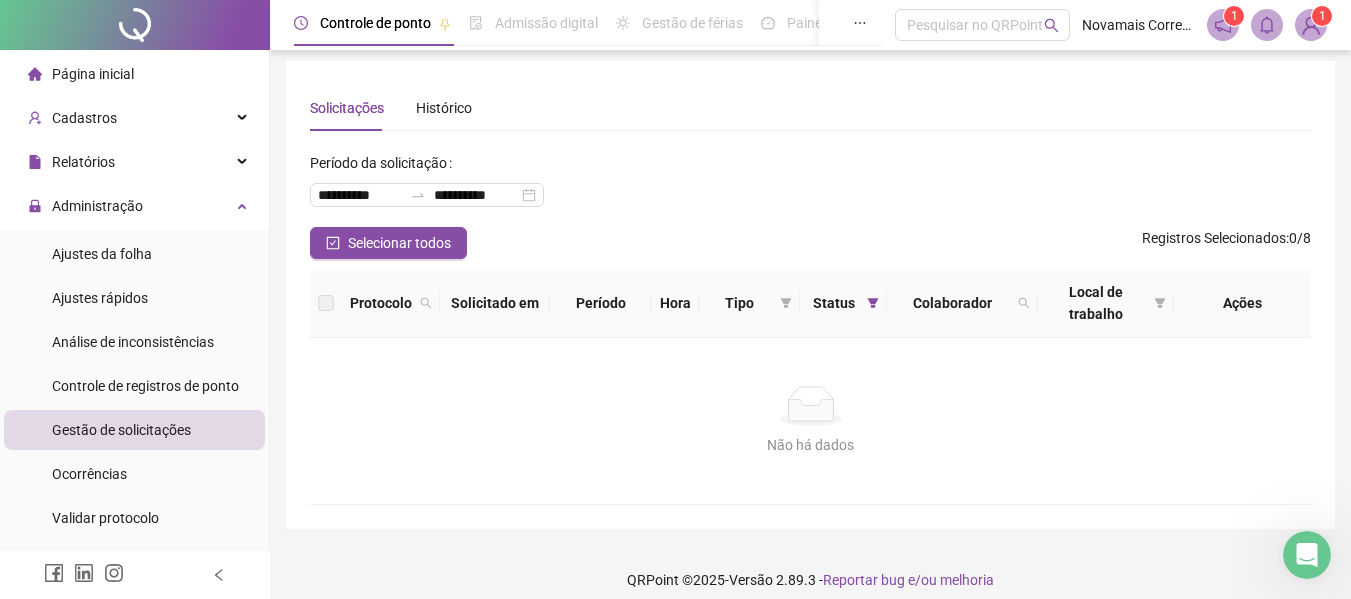 scroll, scrollTop: 0, scrollLeft: 0, axis: both 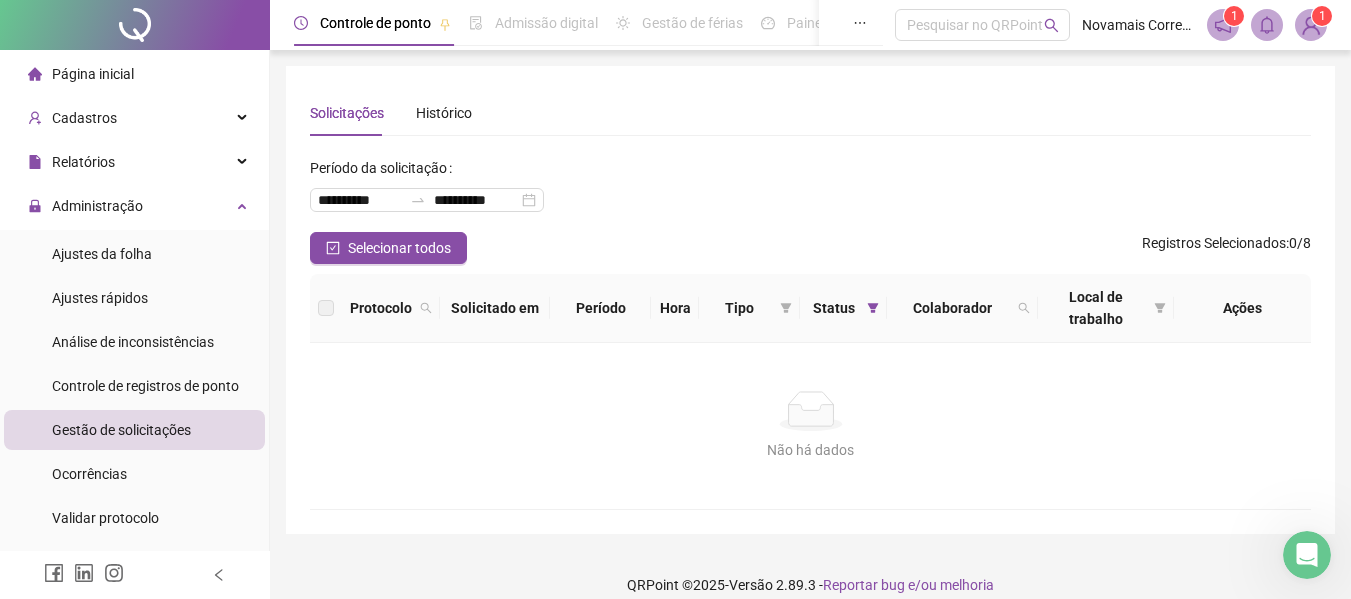 click on "Página inicial" at bounding box center (93, 74) 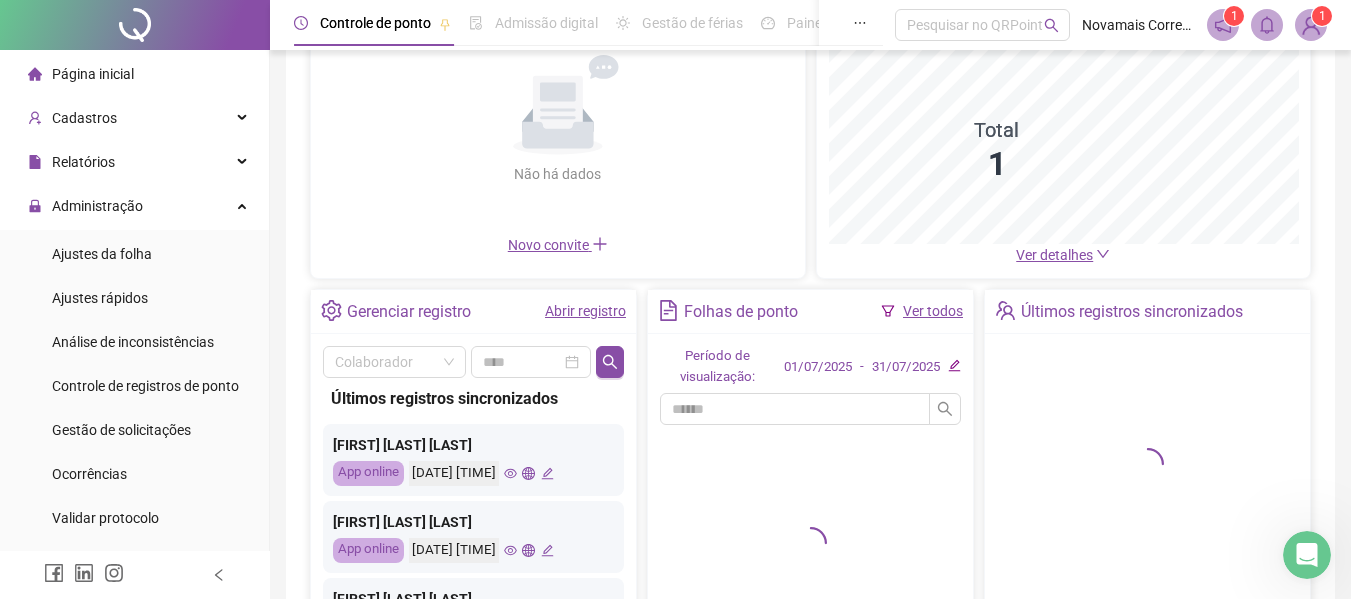 scroll, scrollTop: 200, scrollLeft: 0, axis: vertical 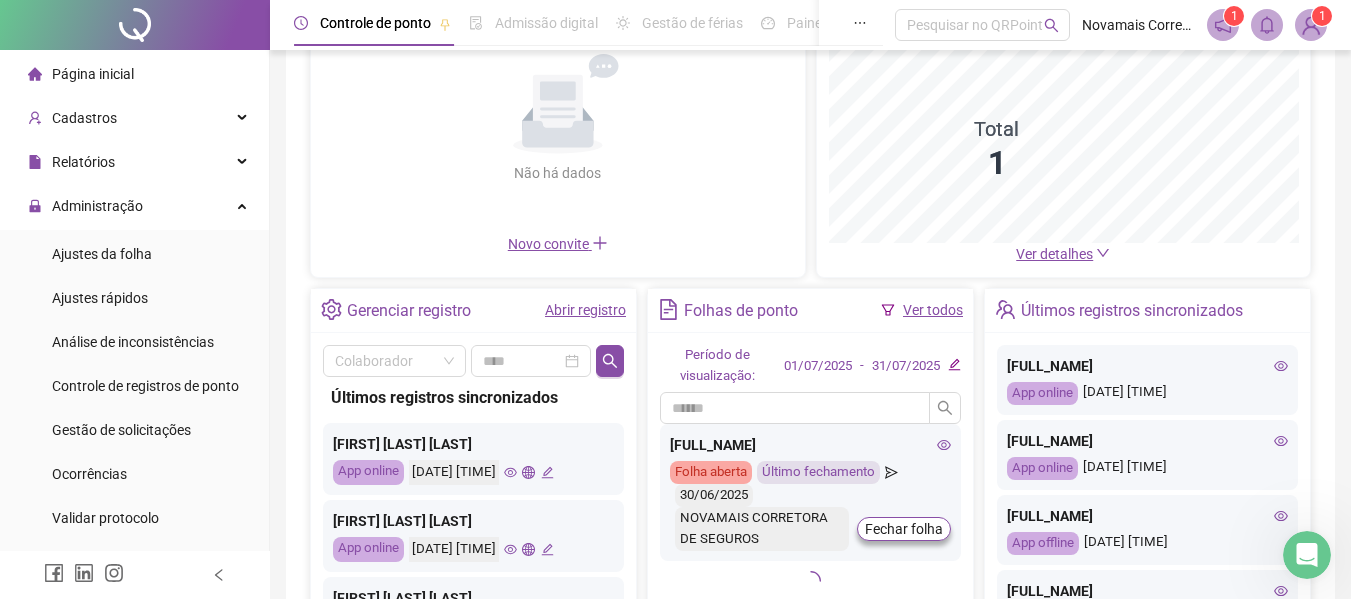 click on "Ver todos" at bounding box center [933, 310] 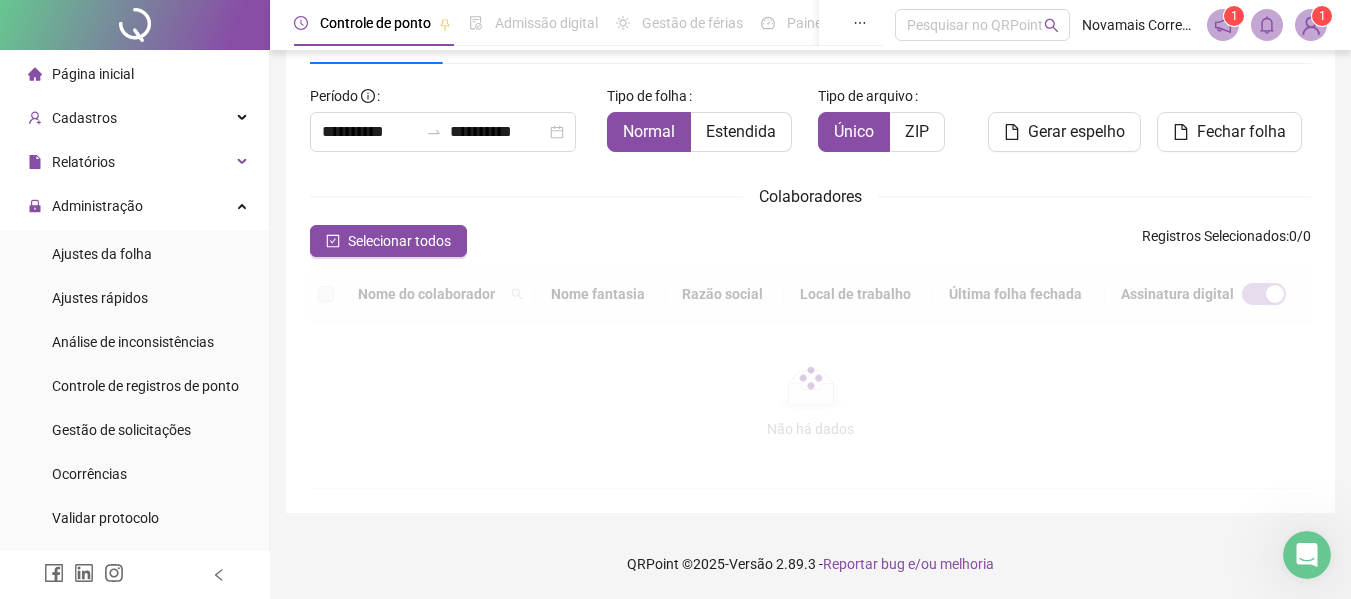 scroll, scrollTop: 110, scrollLeft: 0, axis: vertical 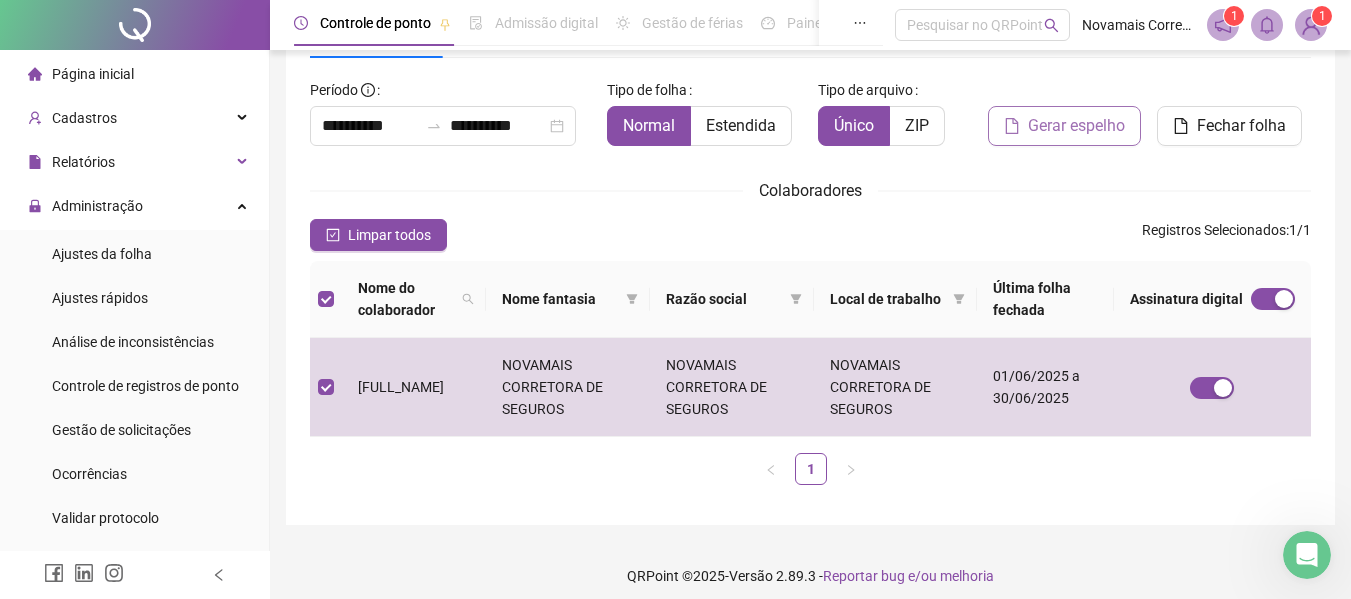 click on "Gerar espelho" at bounding box center (1076, 126) 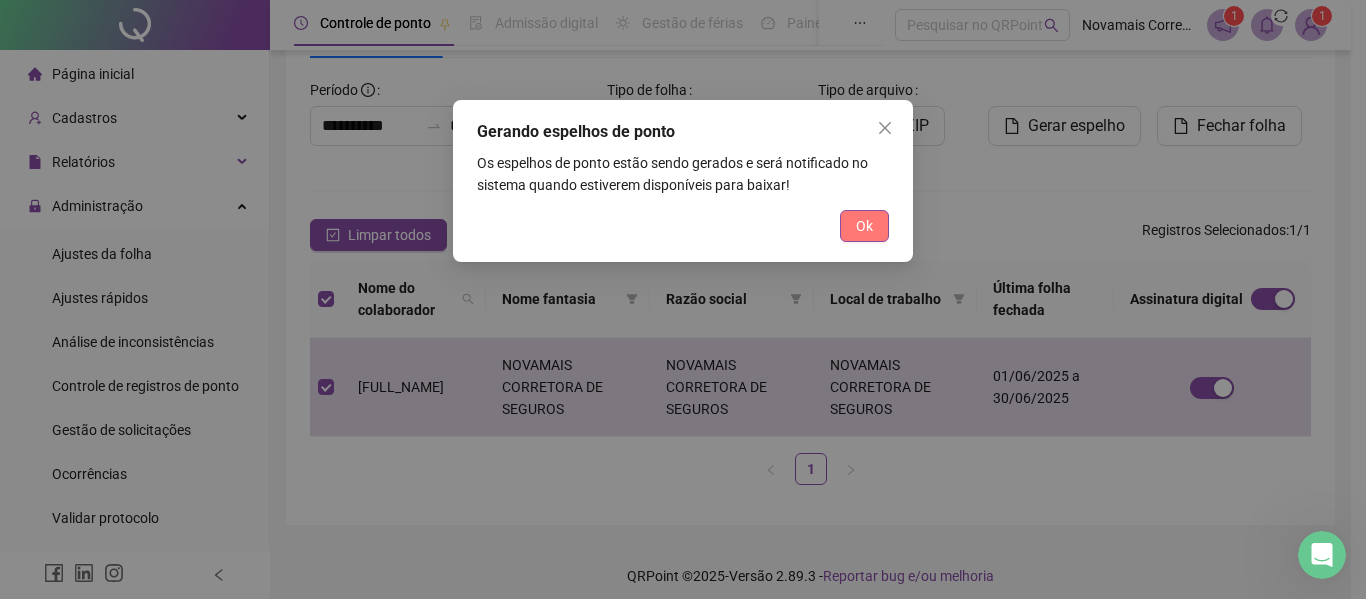 click on "Ok" at bounding box center (864, 226) 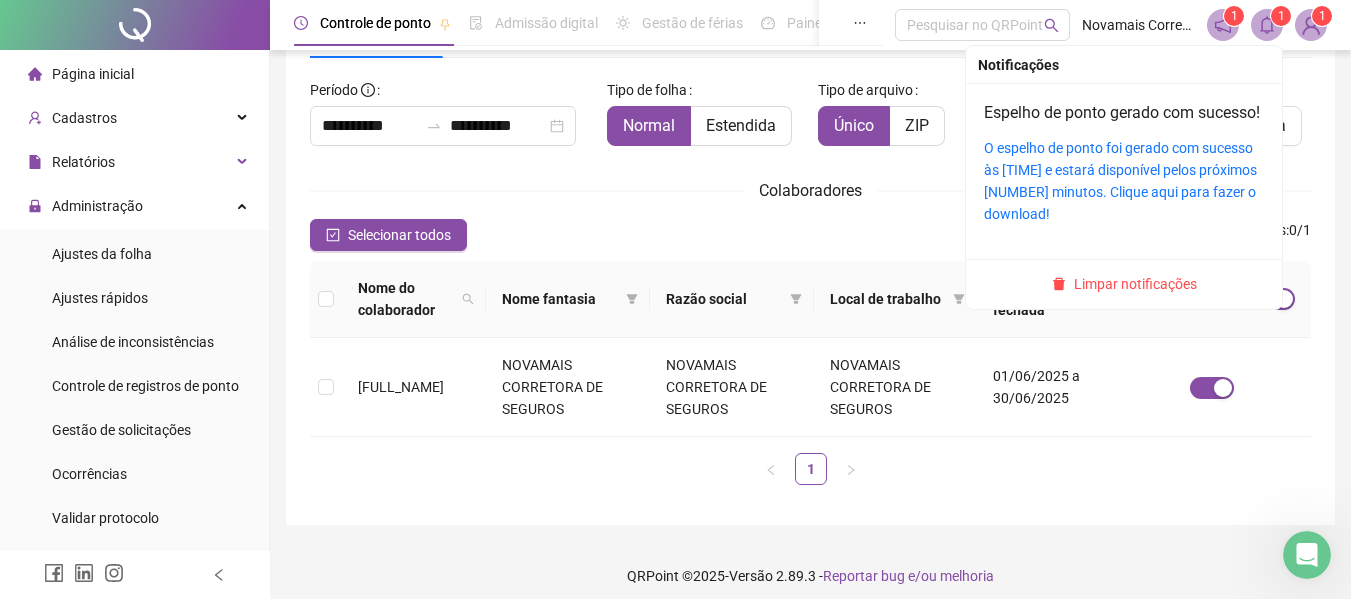 click on "1" at bounding box center [1281, 16] 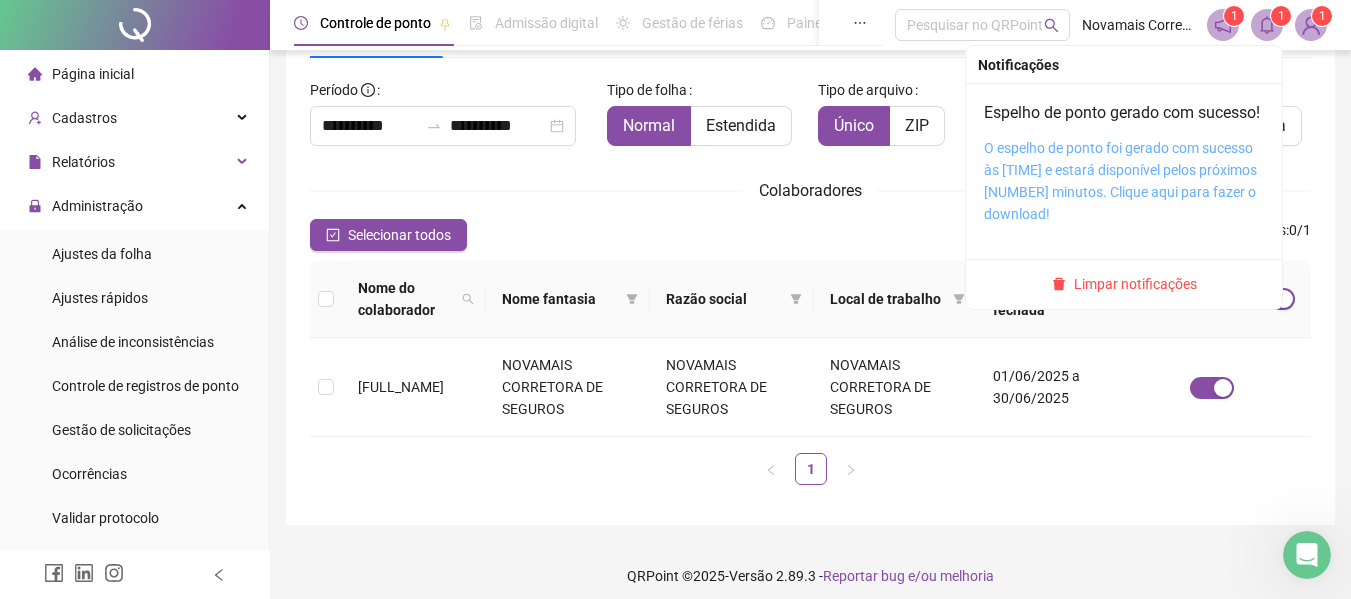 click on "O espelho de ponto foi gerado com sucesso às 15:04:57 e estará disponível pelos próximos 20 minutos.
Clique aqui para fazer o download!" at bounding box center (1120, 181) 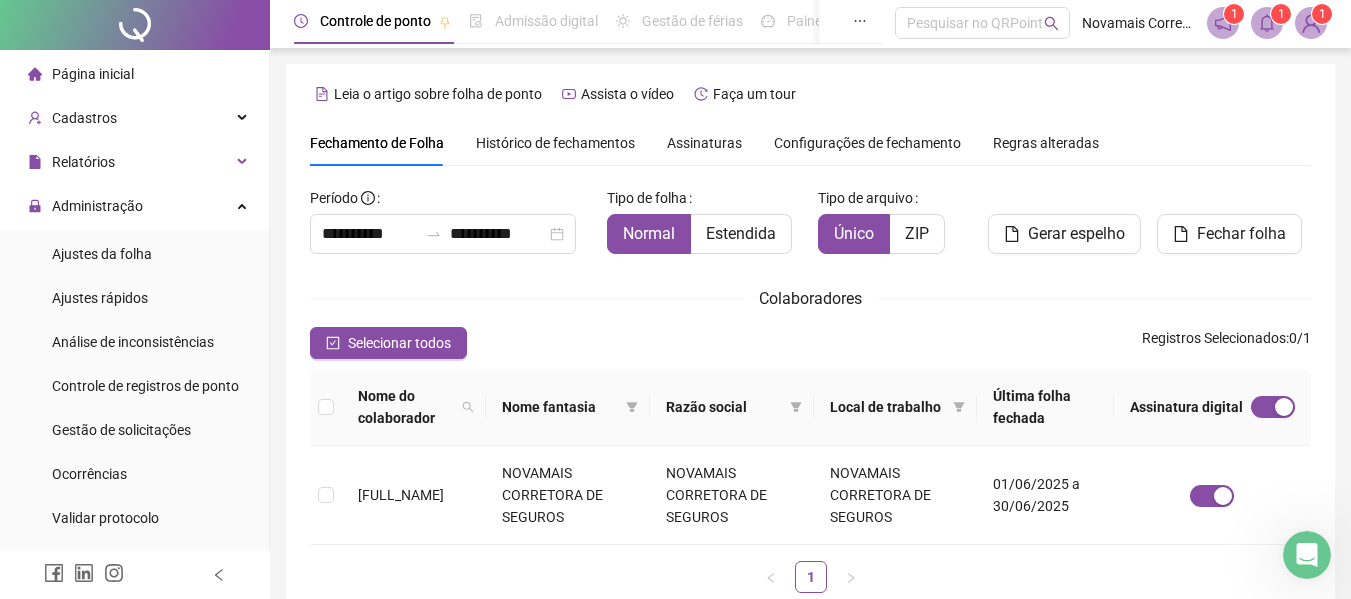 scroll, scrollTop: 0, scrollLeft: 0, axis: both 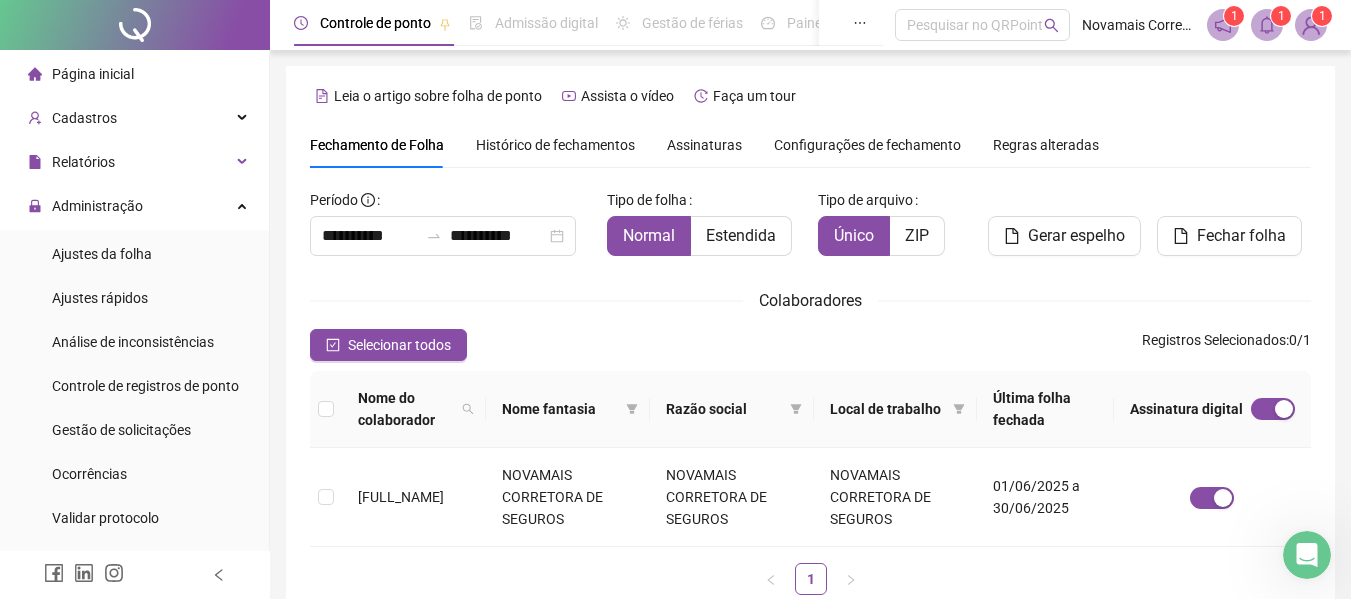 click on "Colaboradores" at bounding box center [810, 300] 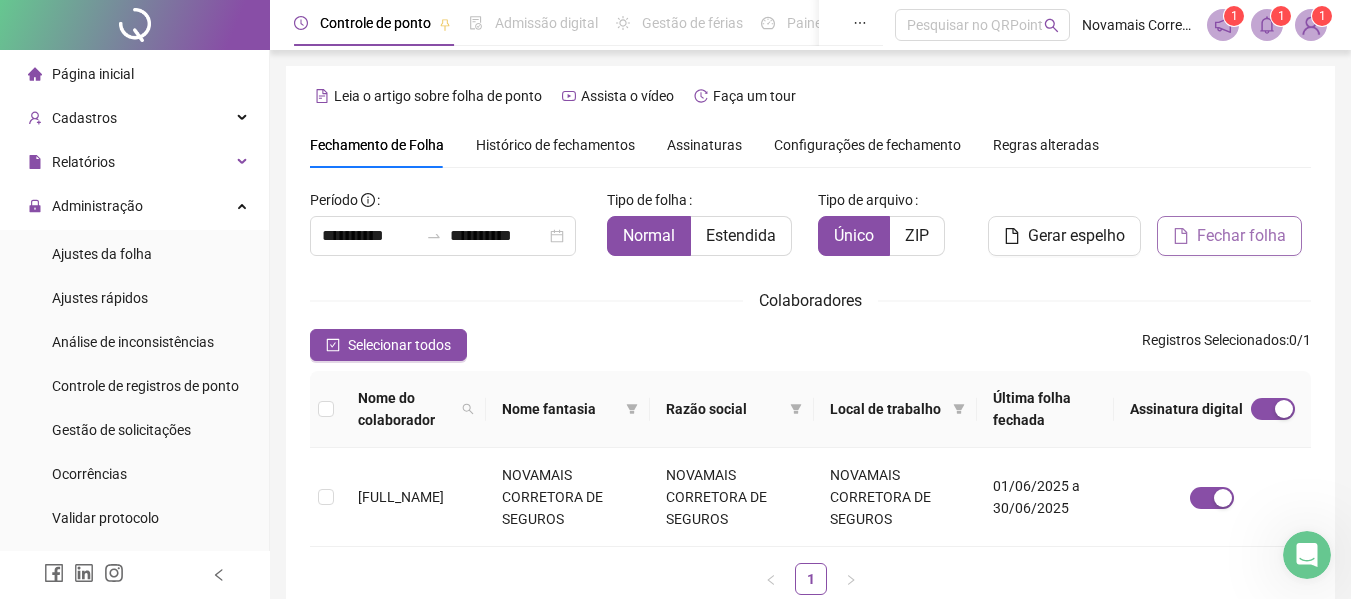 click on "Fechar folha" at bounding box center [1241, 236] 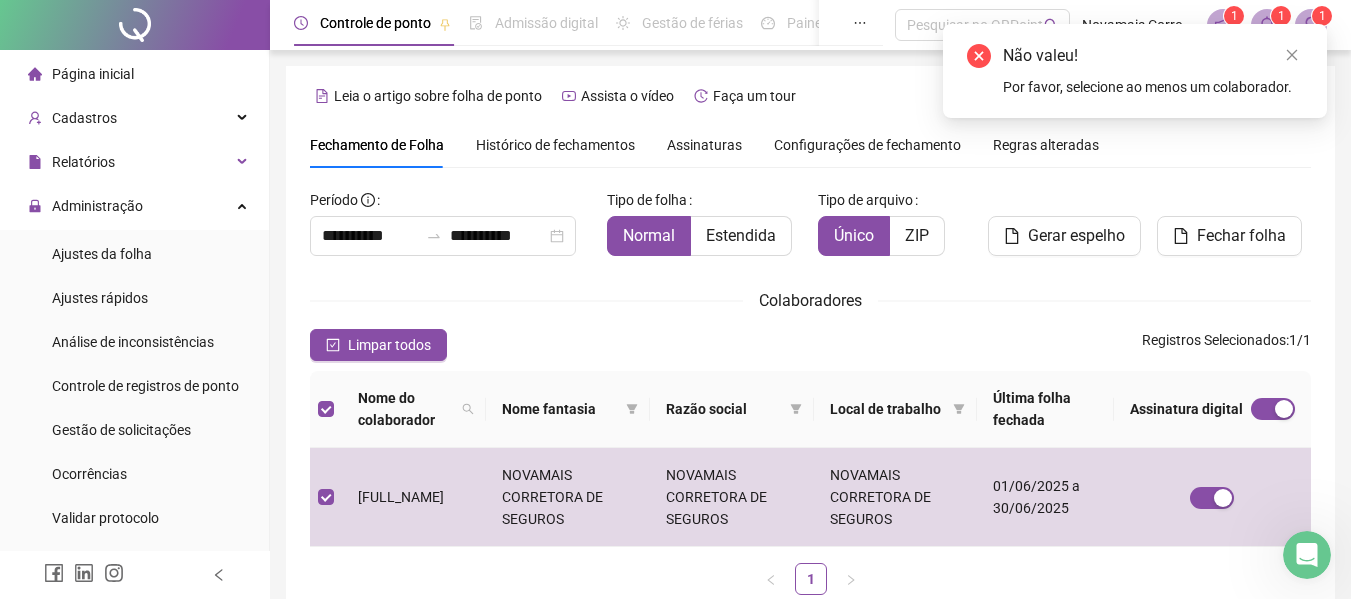 scroll, scrollTop: 110, scrollLeft: 0, axis: vertical 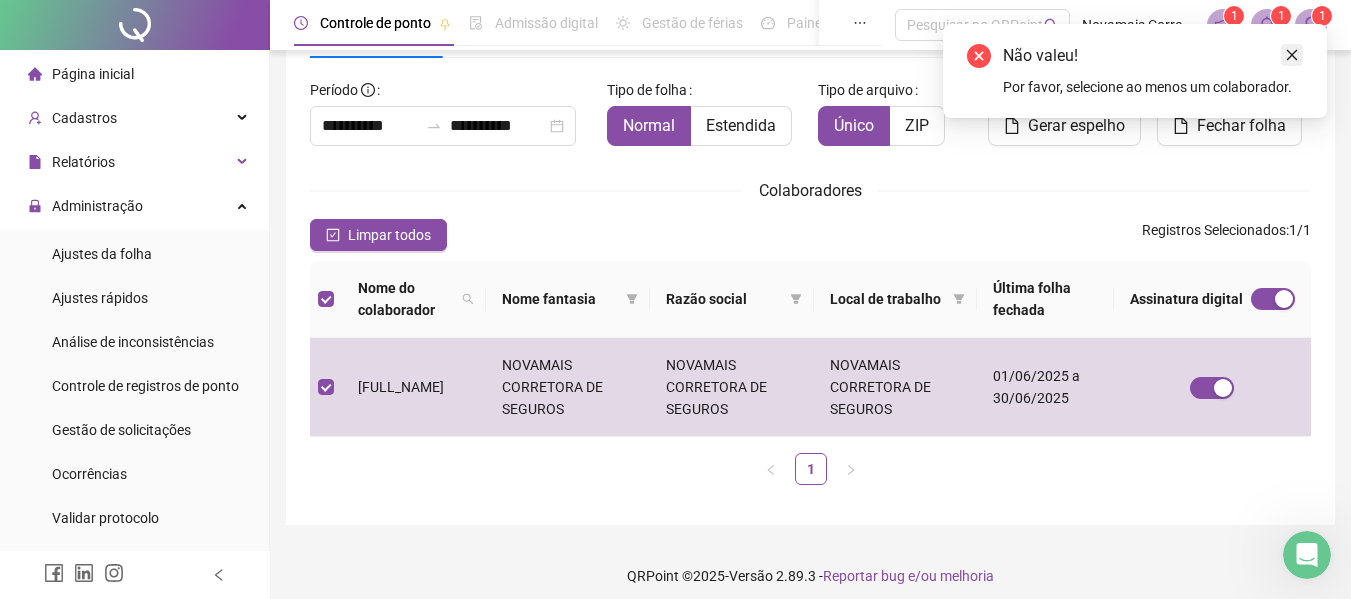 click 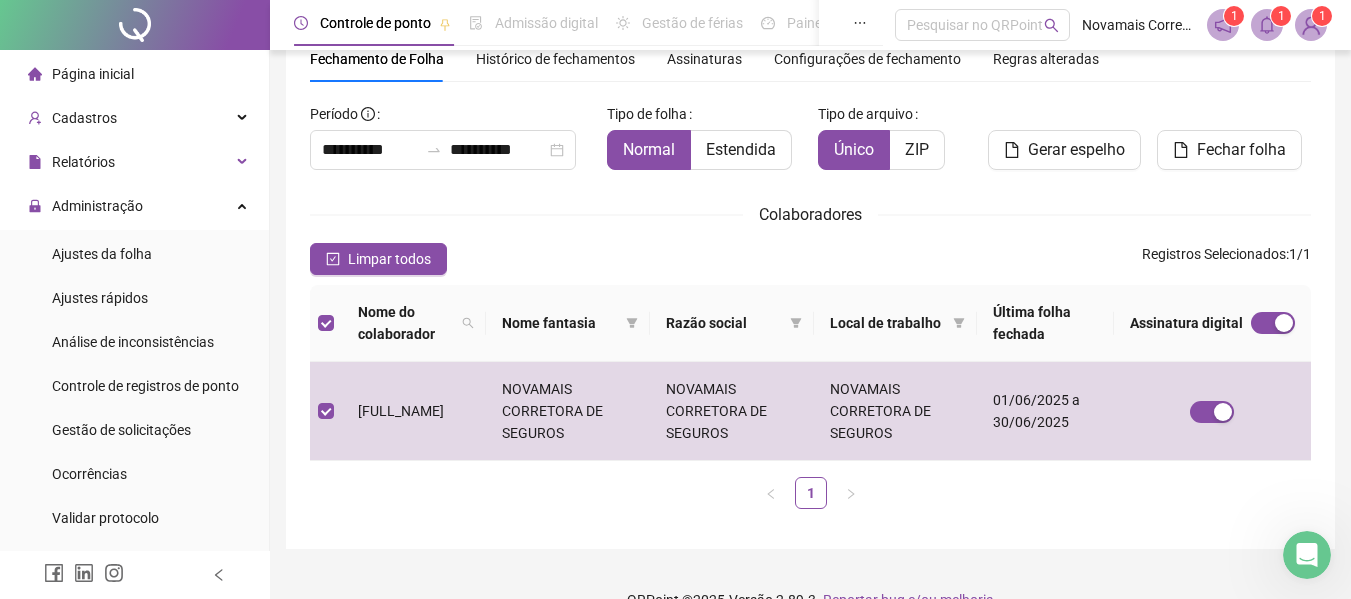 scroll, scrollTop: 10, scrollLeft: 0, axis: vertical 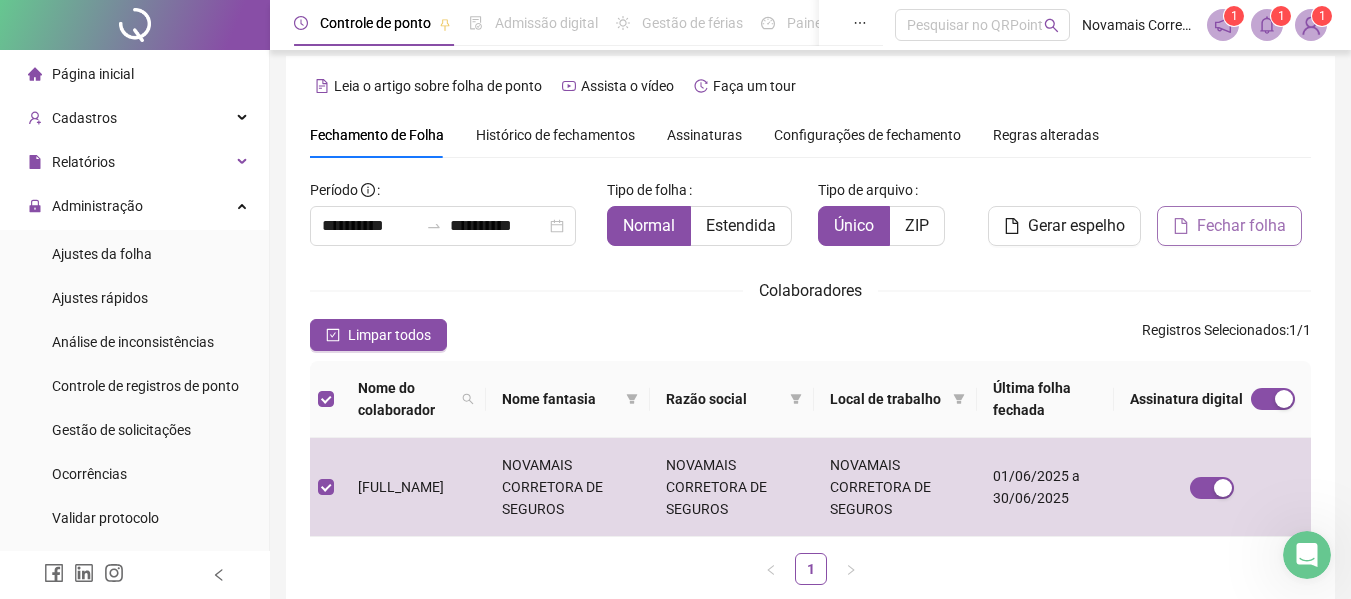 click on "Fechar folha" at bounding box center [1241, 226] 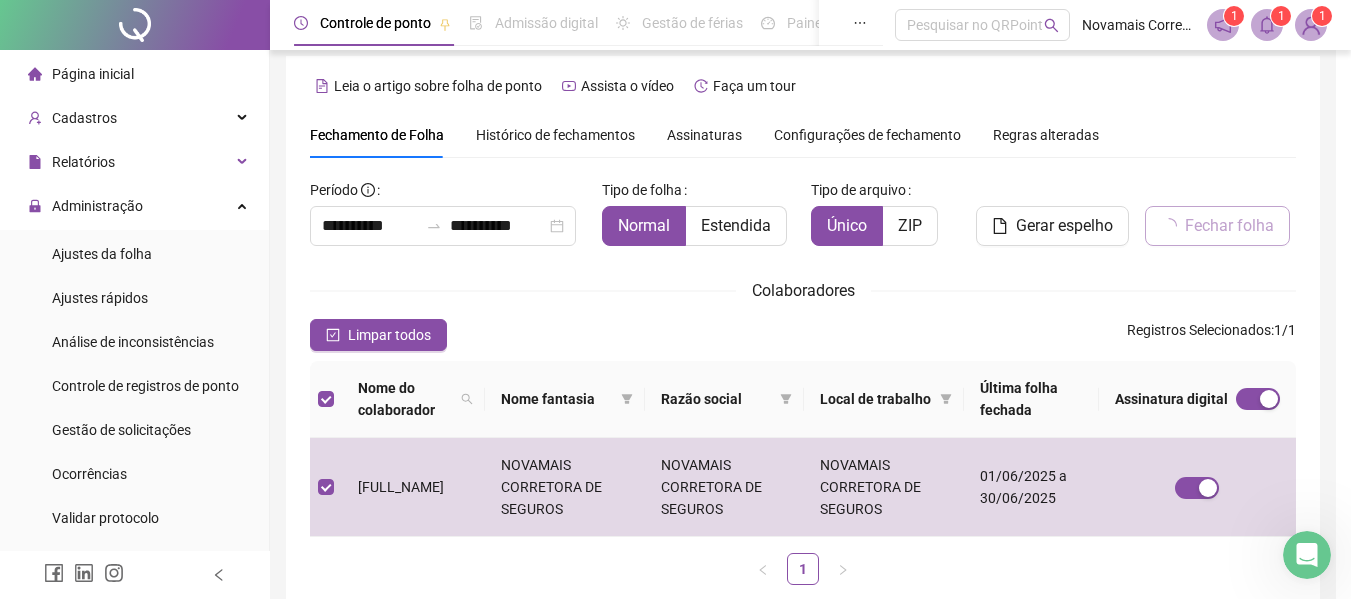 scroll, scrollTop: 110, scrollLeft: 0, axis: vertical 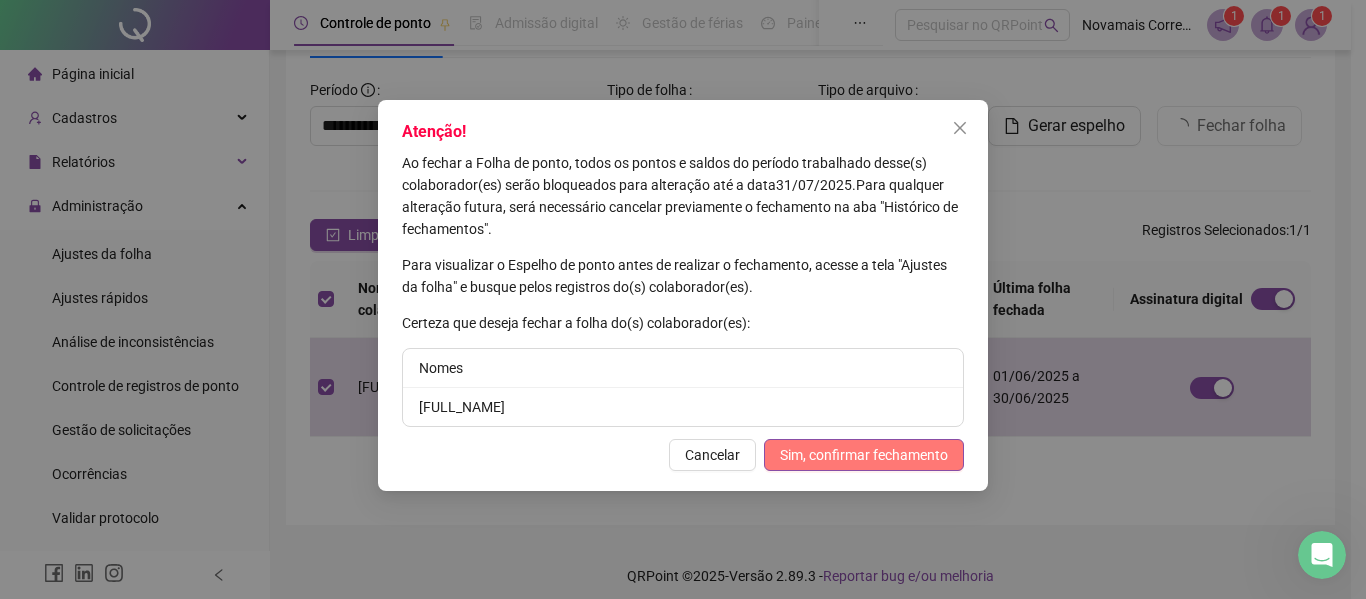 click on "Sim, confirmar fechamento" at bounding box center [864, 455] 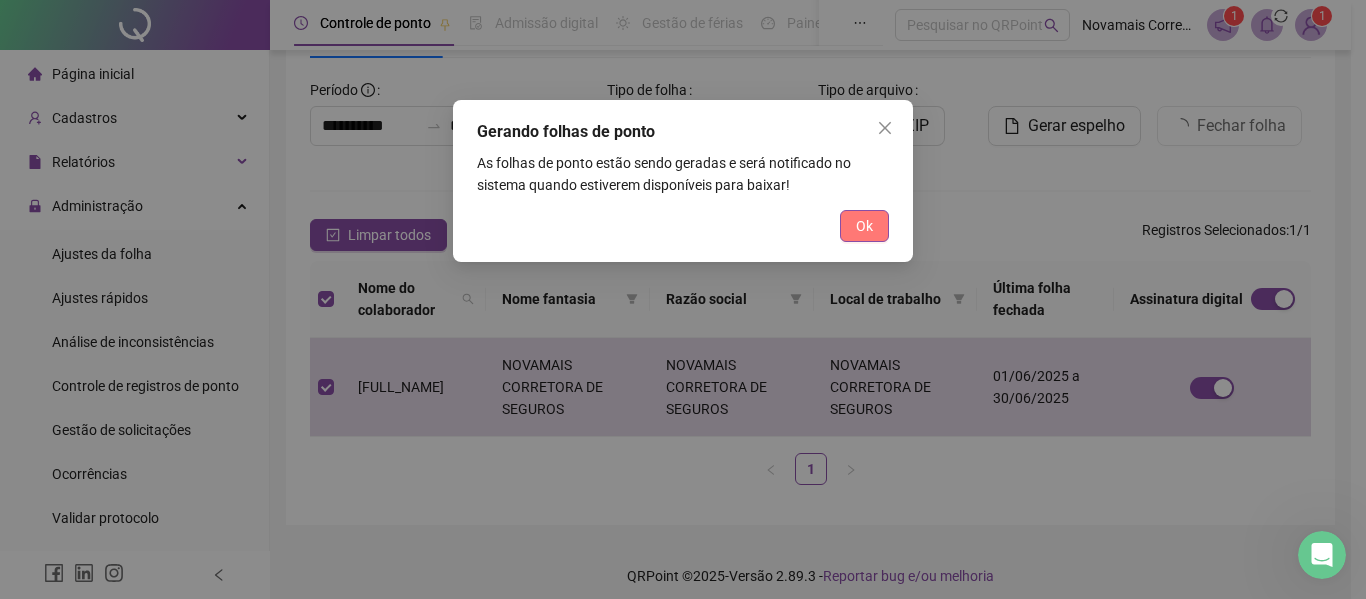 click on "Ok" at bounding box center [864, 226] 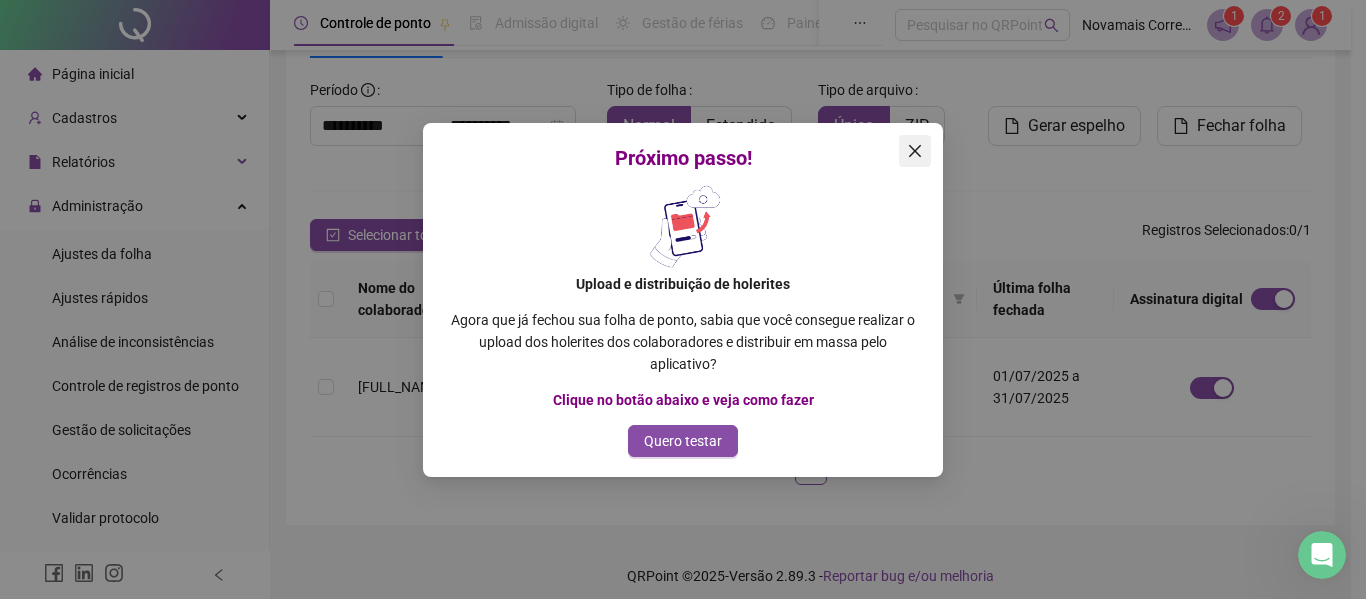 click 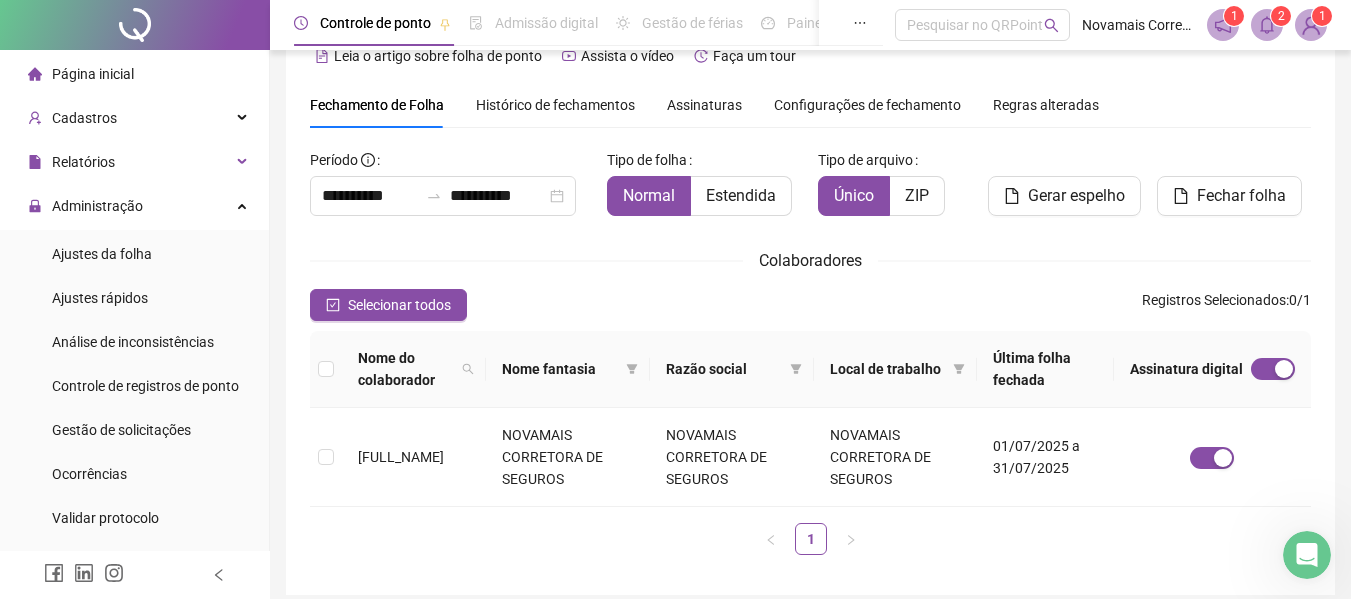 scroll, scrollTop: 0, scrollLeft: 0, axis: both 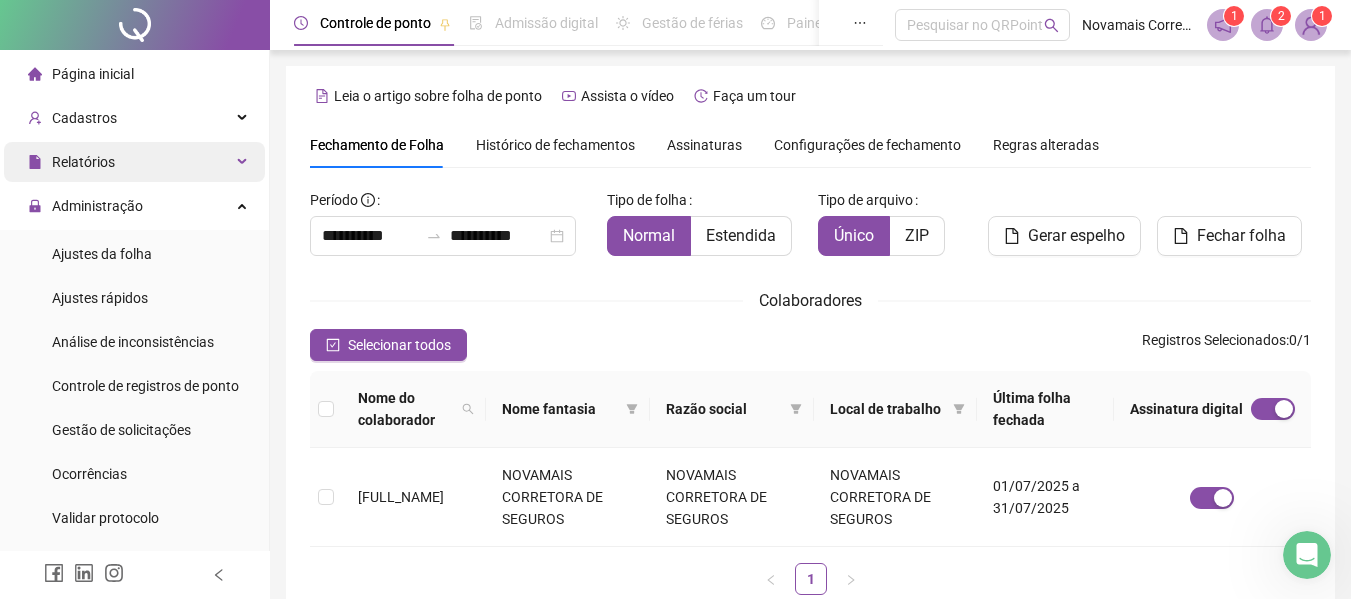 click on "Relatórios" at bounding box center [134, 162] 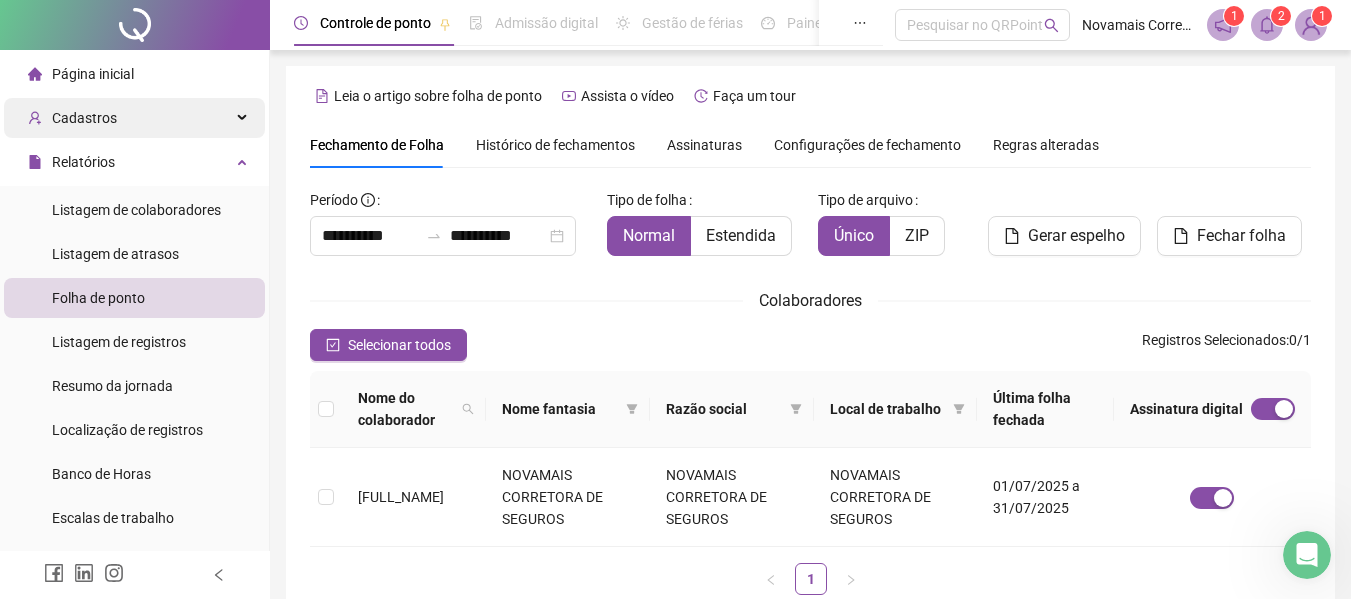 click on "Cadastros" at bounding box center [134, 118] 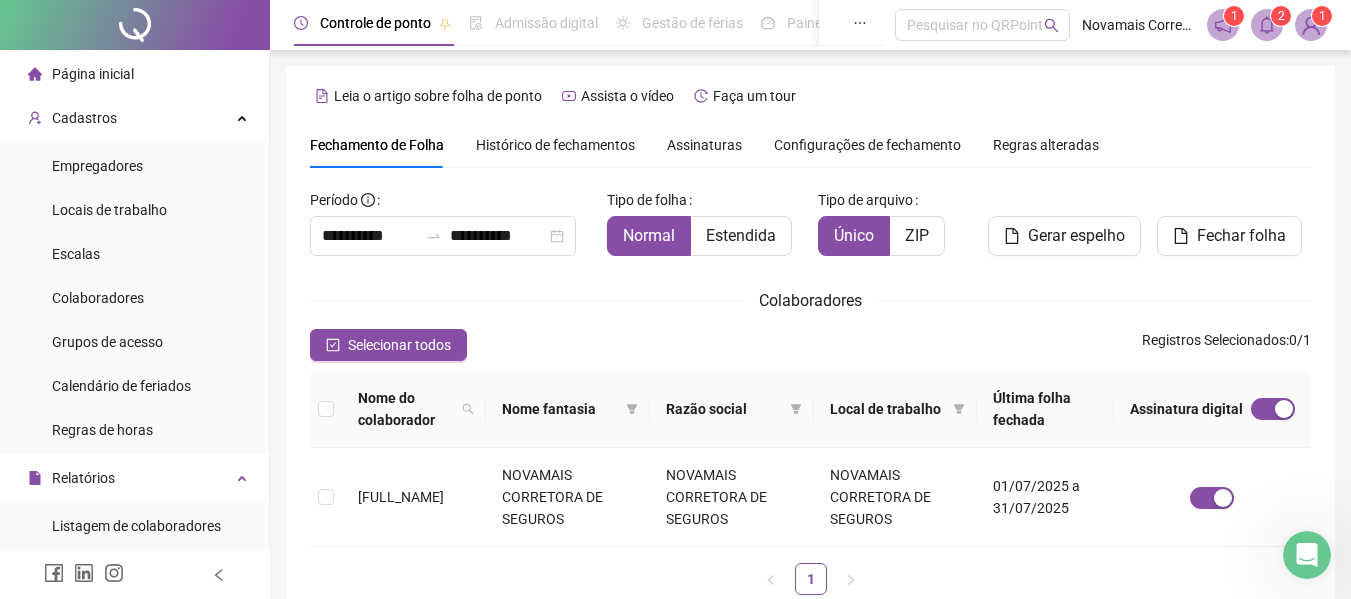 click on "Página inicial" at bounding box center [134, 74] 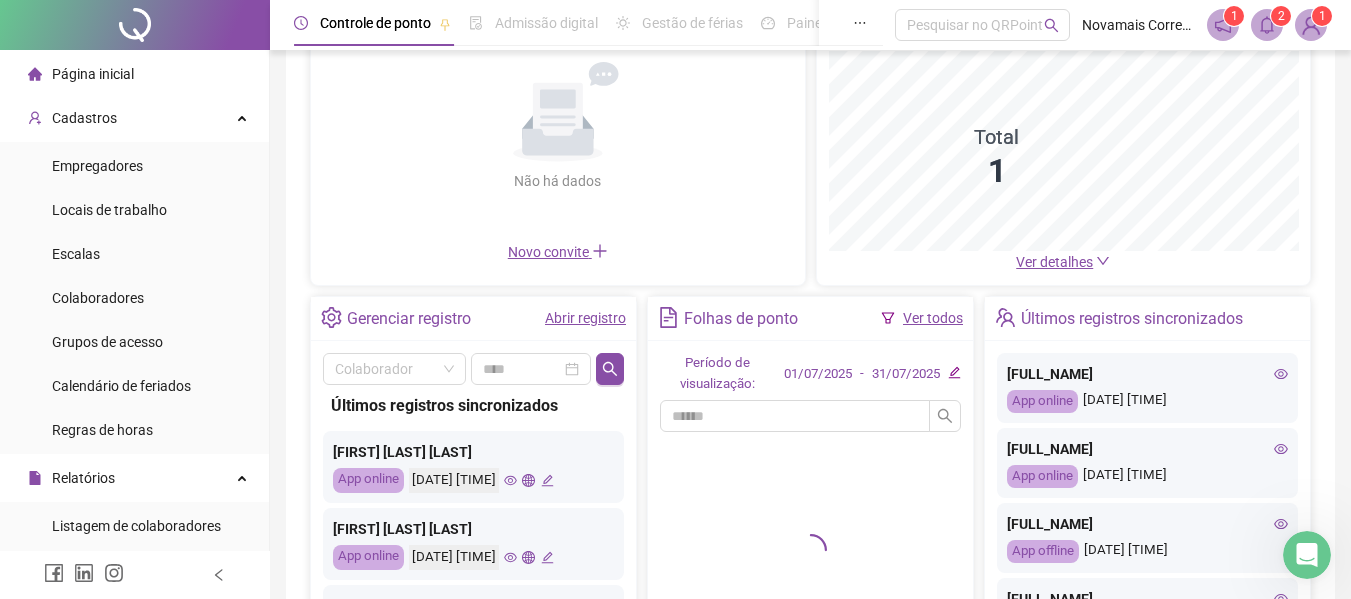 scroll, scrollTop: 200, scrollLeft: 0, axis: vertical 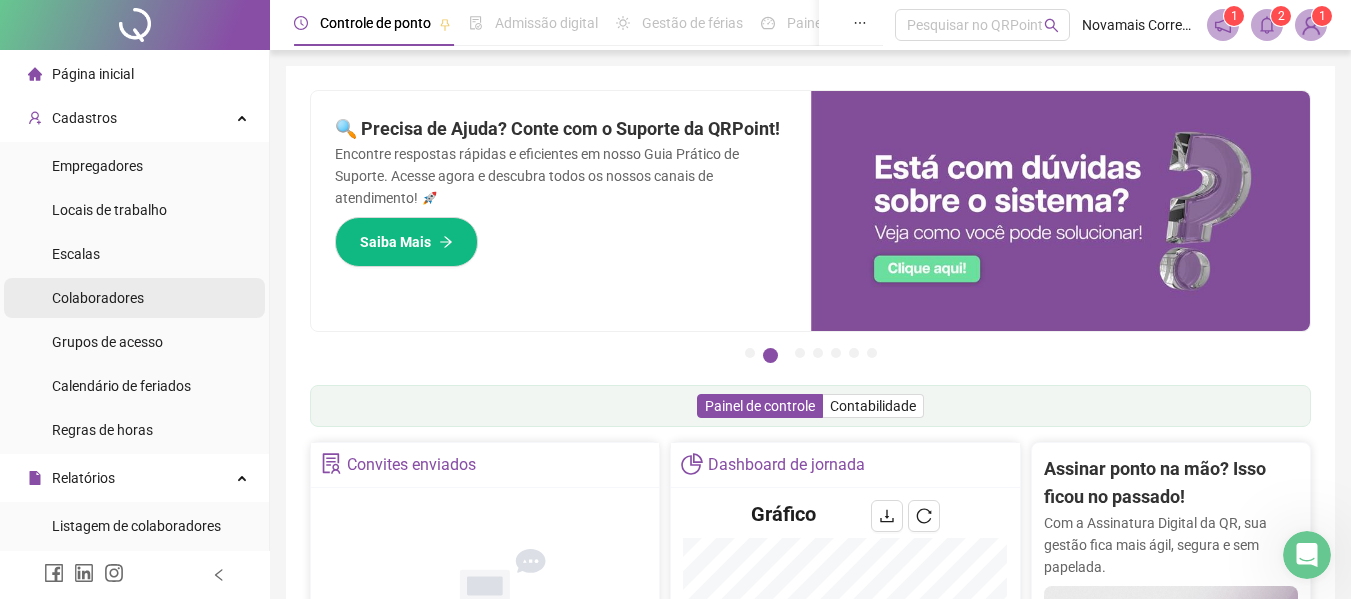 click on "Colaboradores" at bounding box center [134, 298] 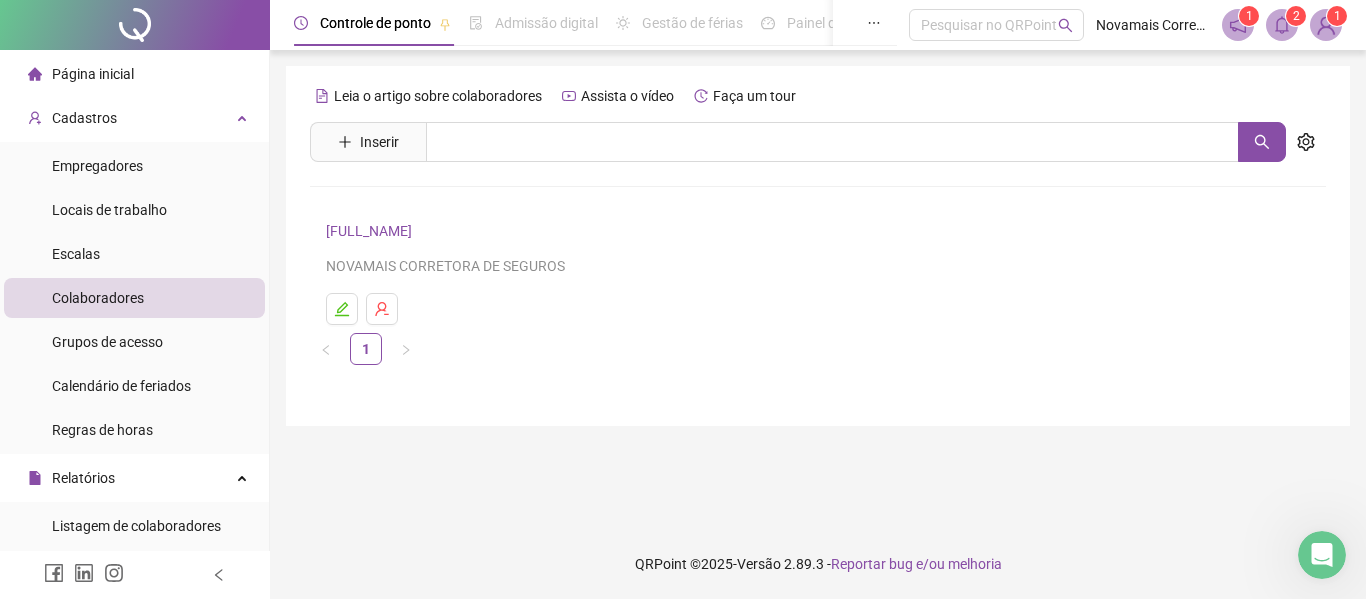 click on "[FIRST] [MIDDLE] [LAST]" at bounding box center [372, 231] 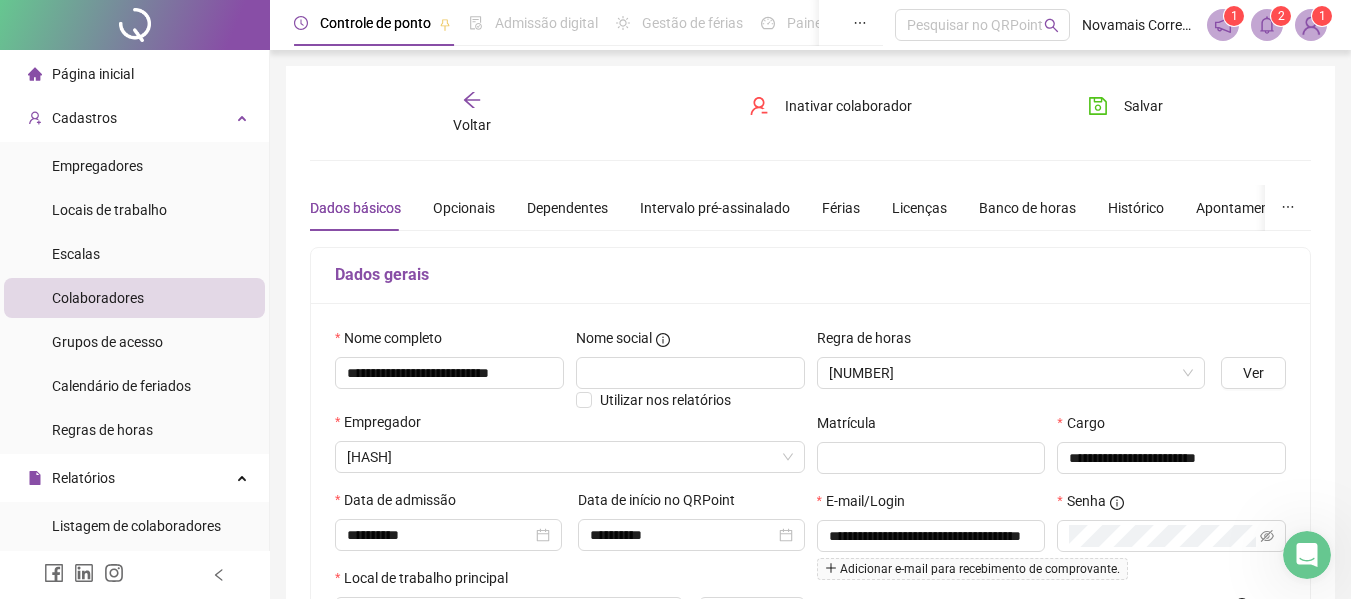 type on "**********" 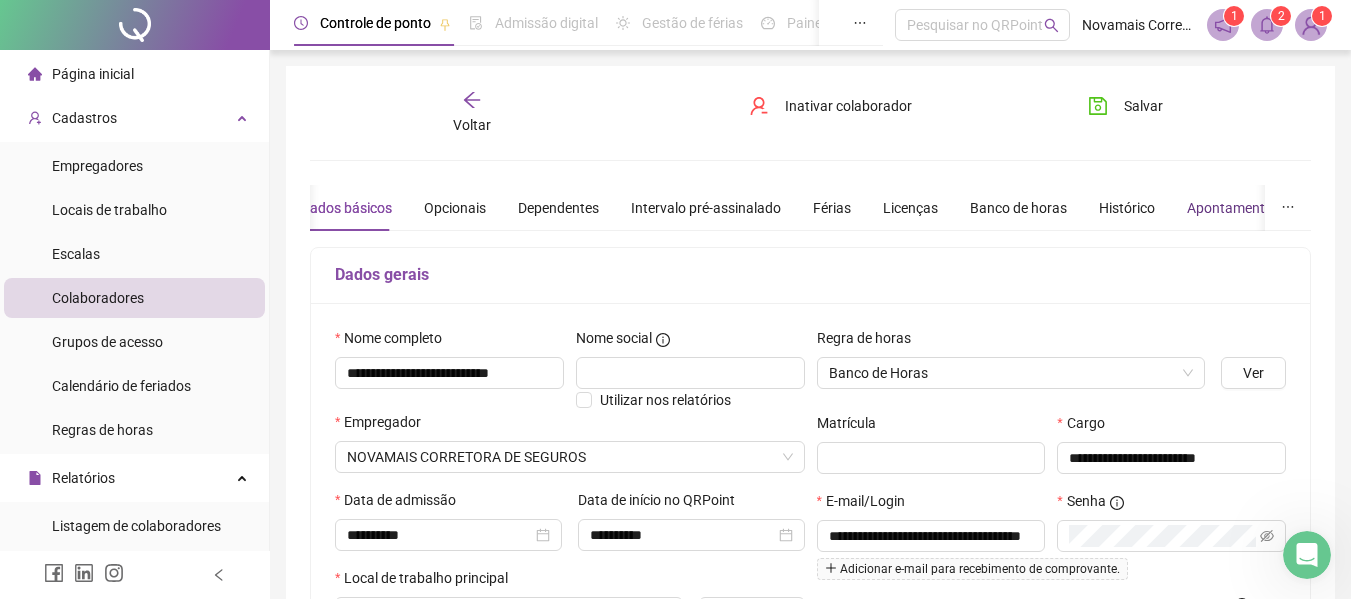 click on "Apontamentos" at bounding box center [1233, 208] 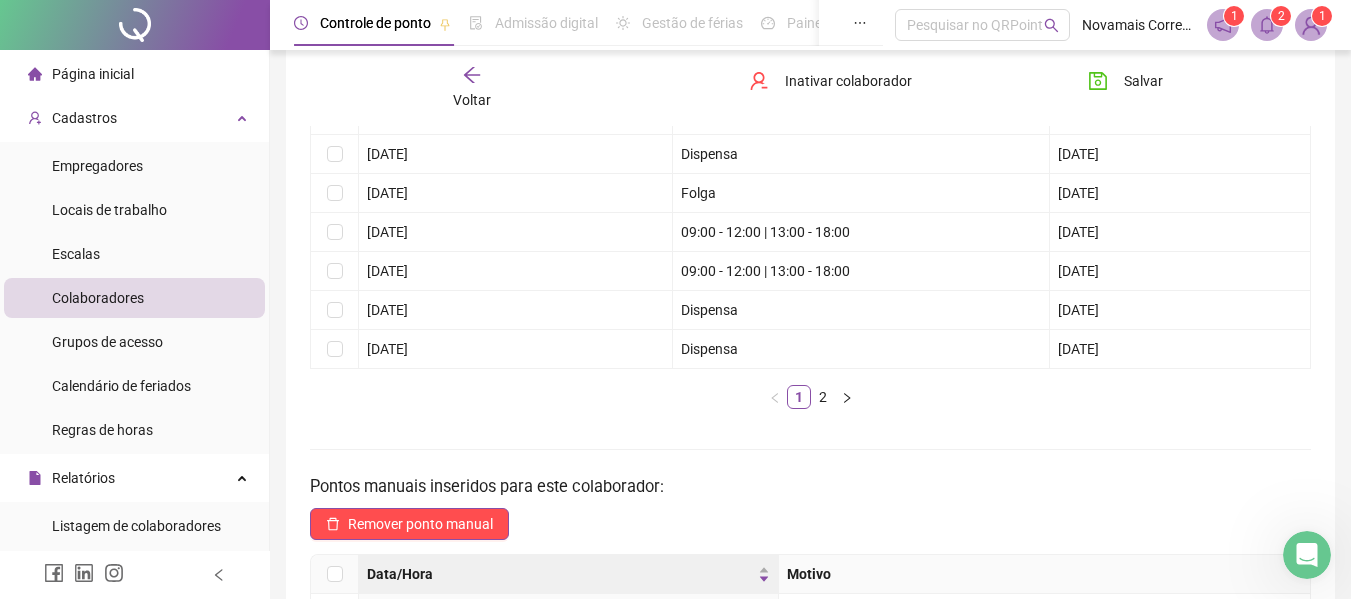 scroll, scrollTop: 0, scrollLeft: 0, axis: both 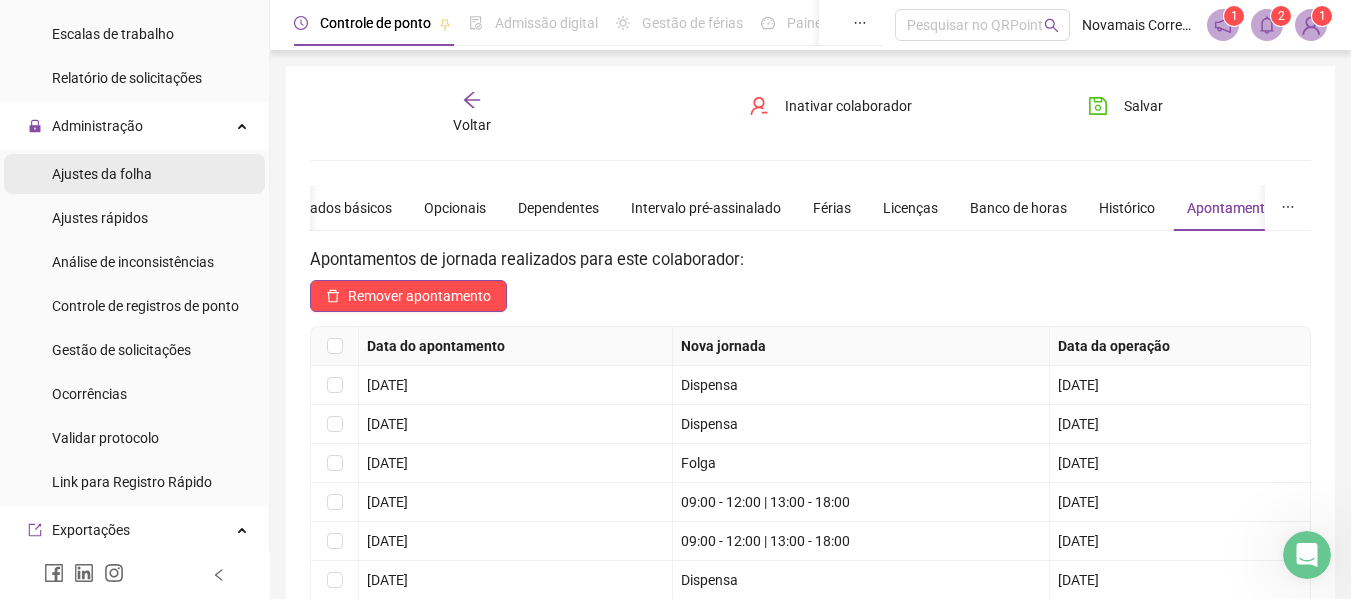 click on "Ajustes da folha" at bounding box center [102, 174] 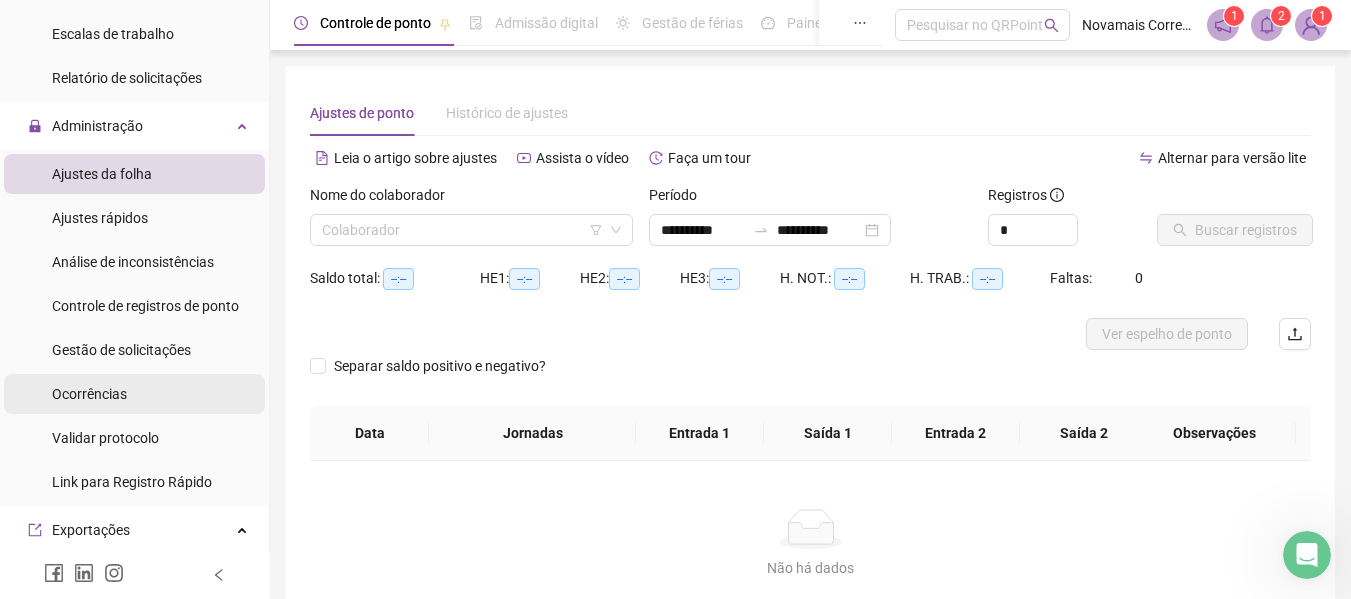 click on "Ocorrências" at bounding box center (89, 394) 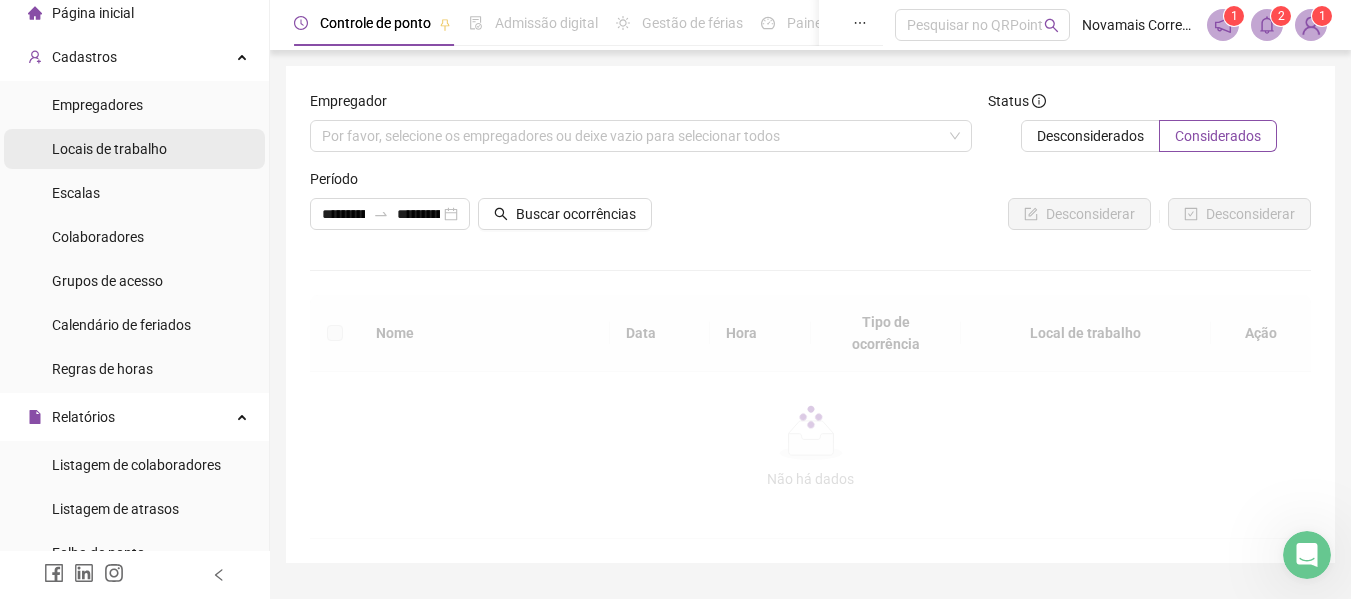 scroll, scrollTop: 0, scrollLeft: 0, axis: both 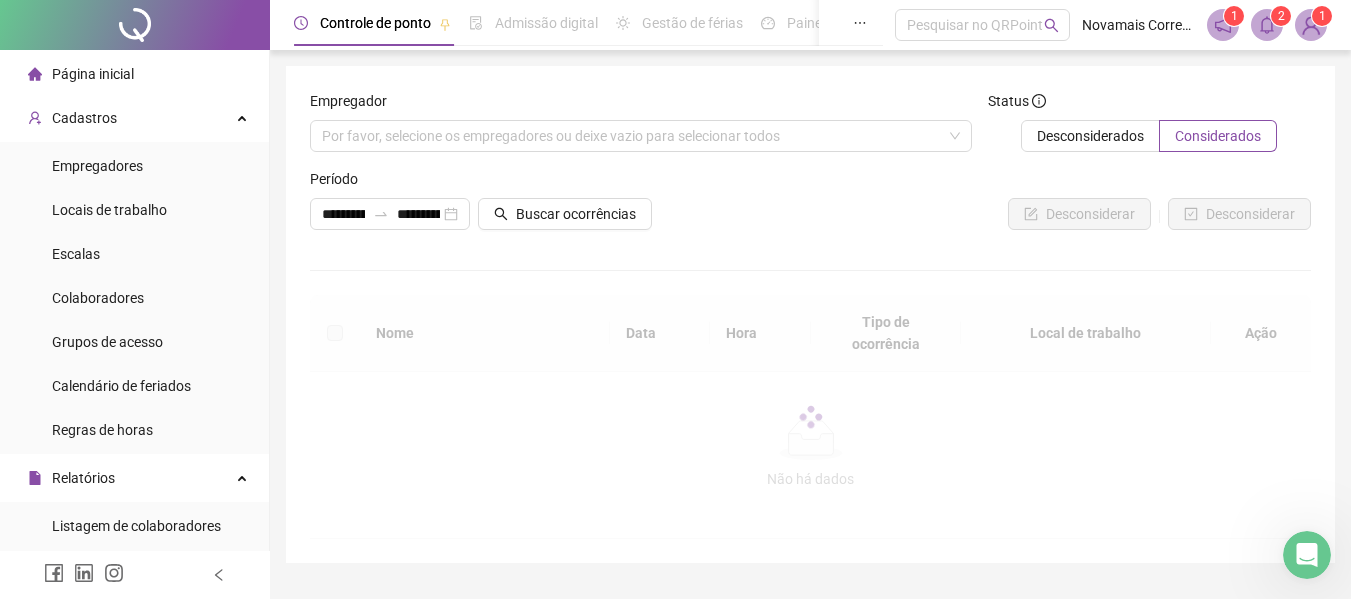 click on "Página inicial" at bounding box center (93, 74) 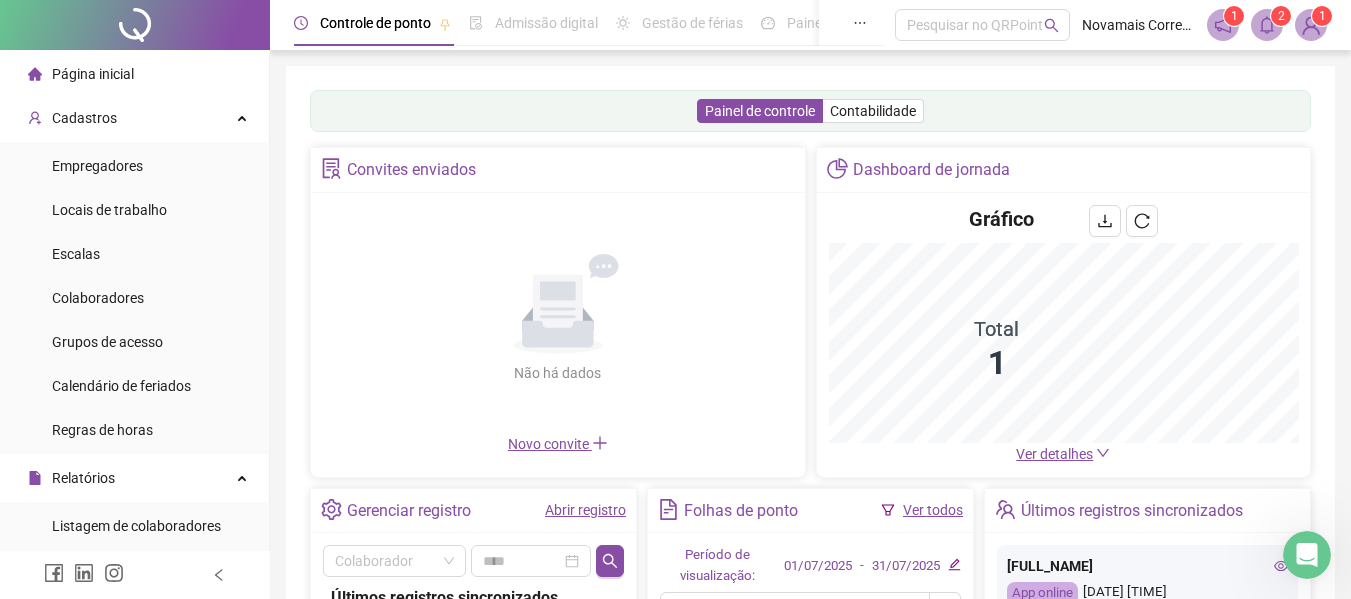 click on "Ver todos" at bounding box center [933, 510] 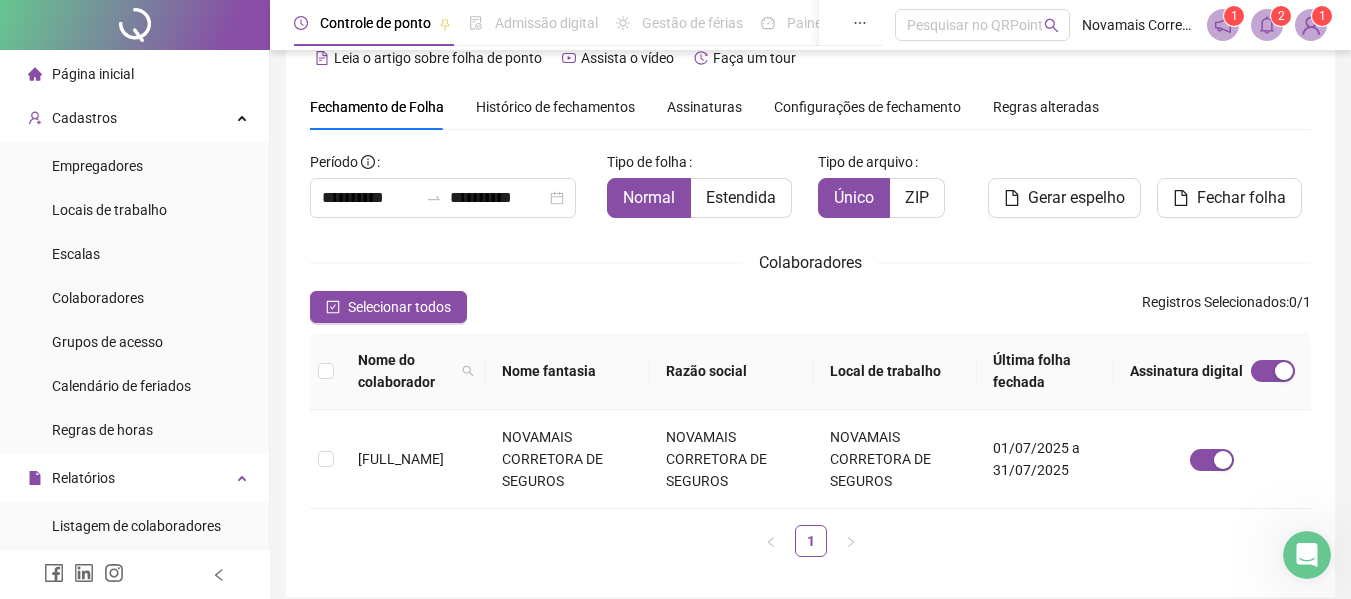 scroll, scrollTop: 0, scrollLeft: 0, axis: both 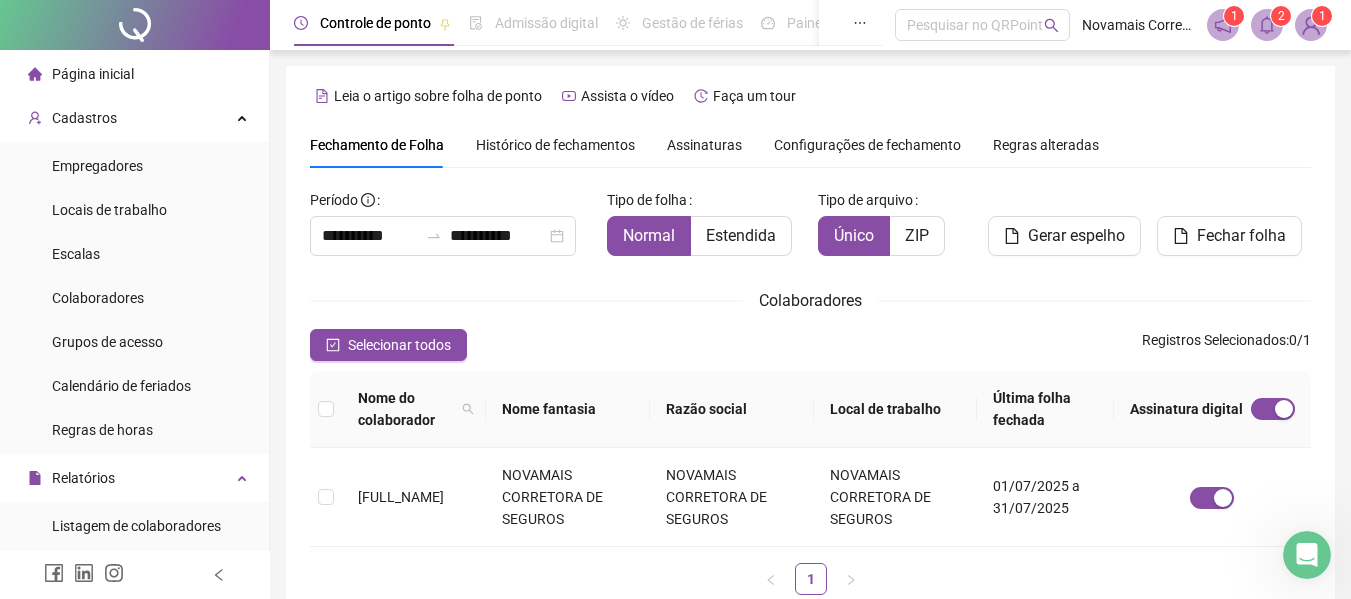 click on "Assinaturas" at bounding box center [704, 145] 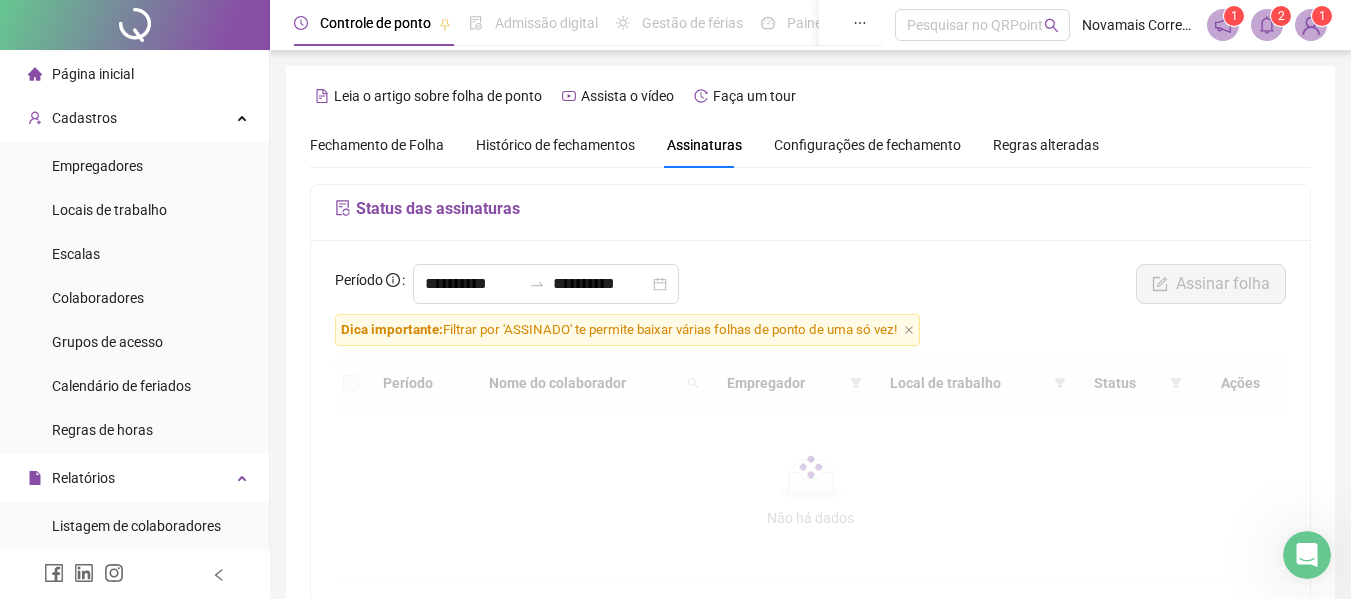 scroll, scrollTop: 110, scrollLeft: 0, axis: vertical 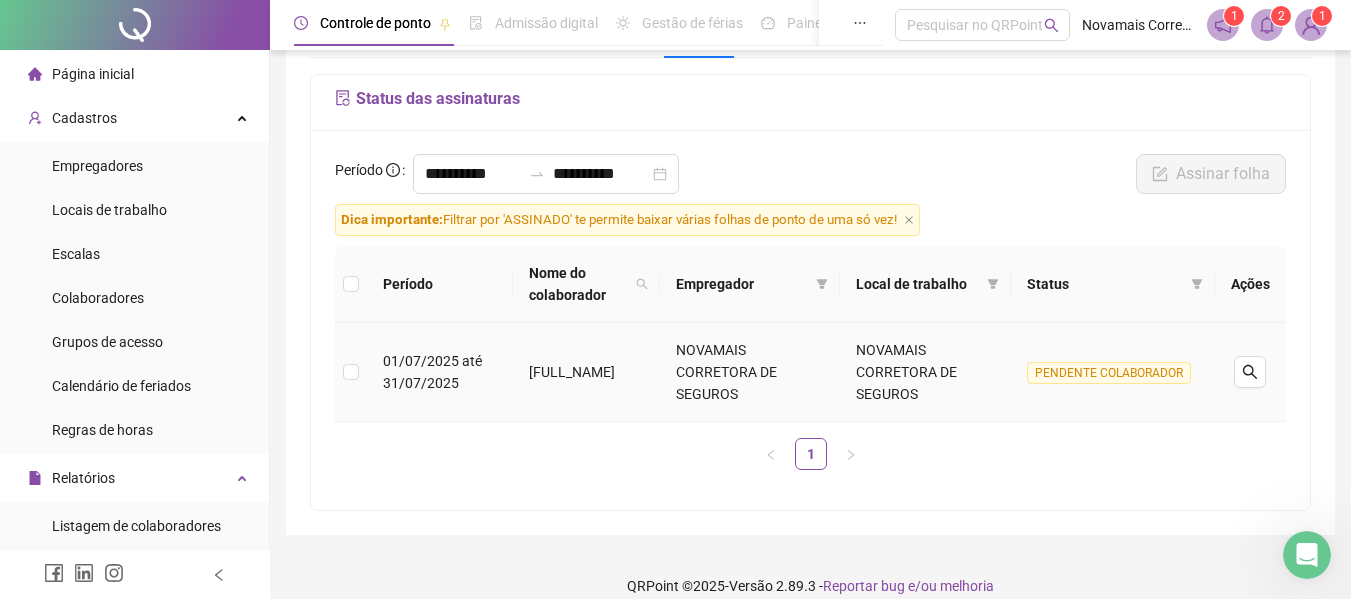 click at bounding box center [351, 372] 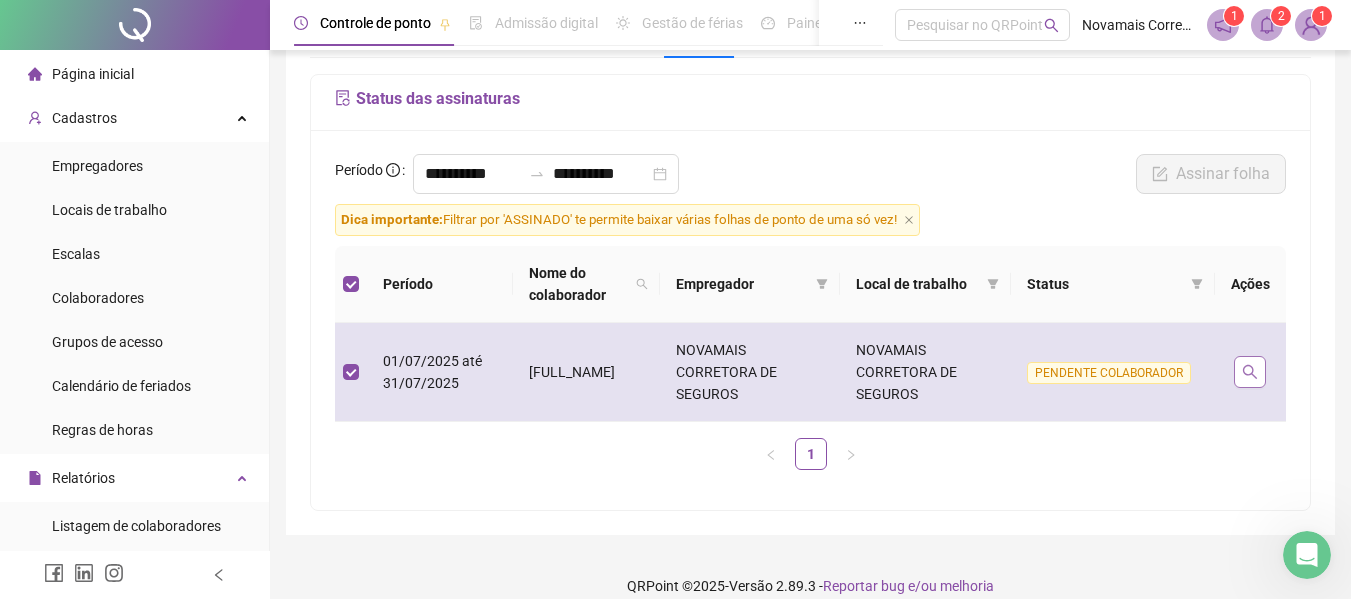click 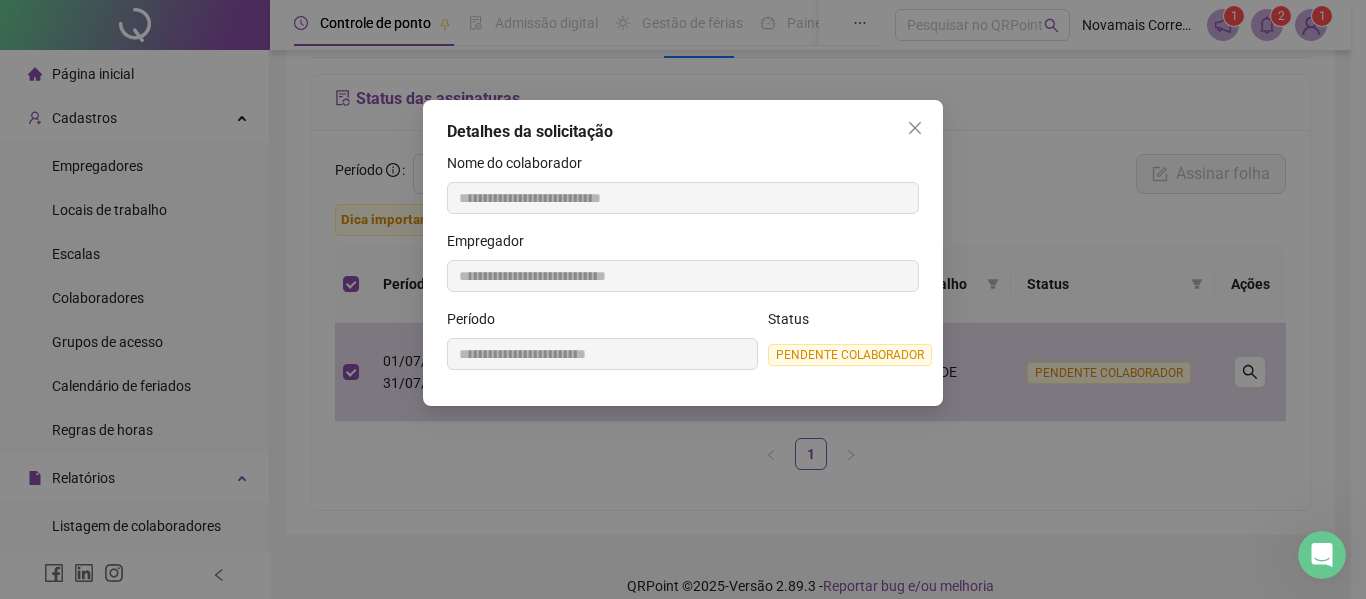 click on "**********" at bounding box center [683, 299] 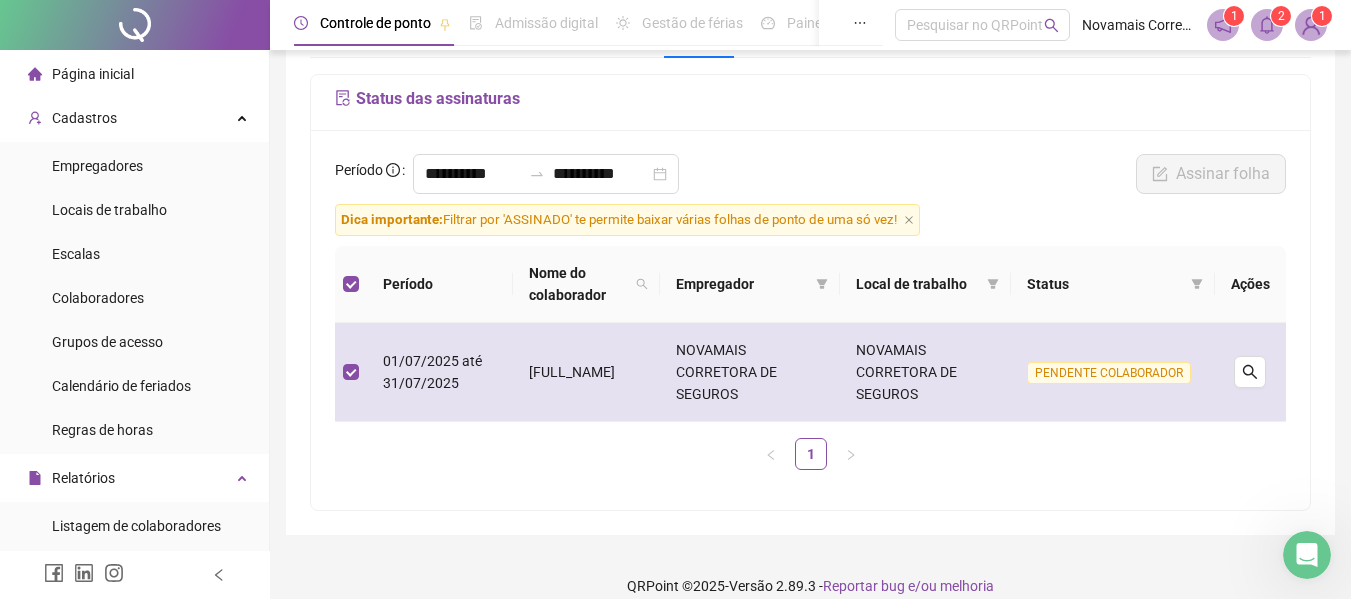 click on "PENDENTE COLABORADOR" at bounding box center [1109, 373] 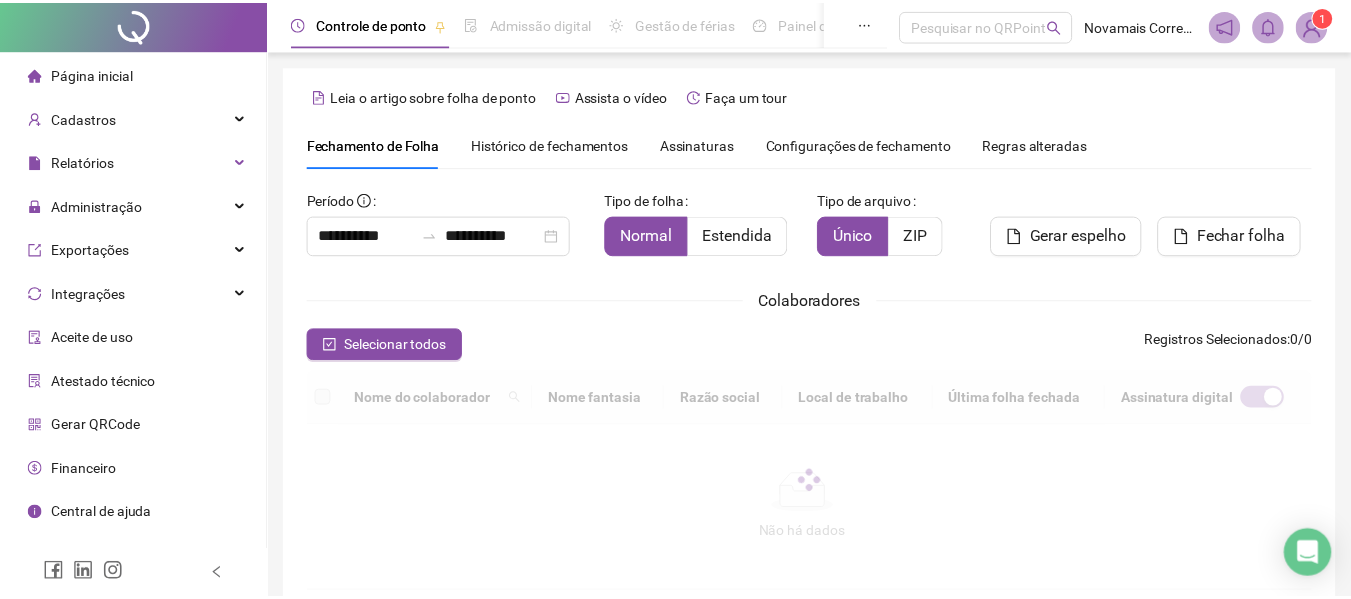 scroll, scrollTop: 110, scrollLeft: 0, axis: vertical 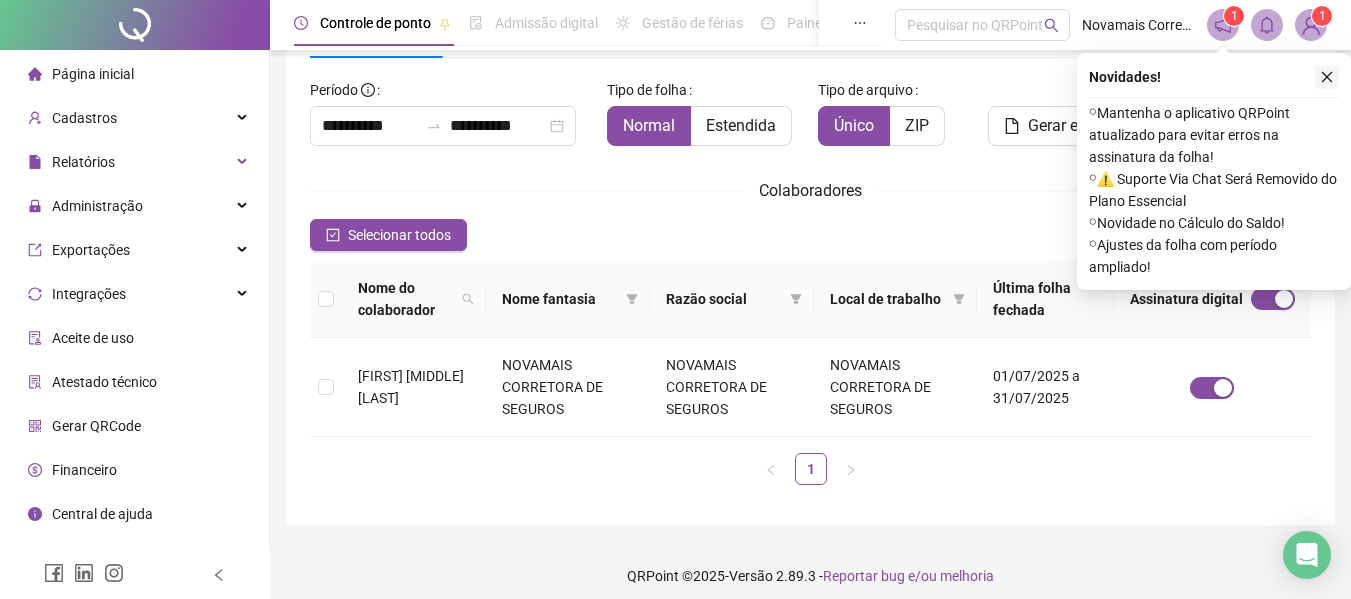 click 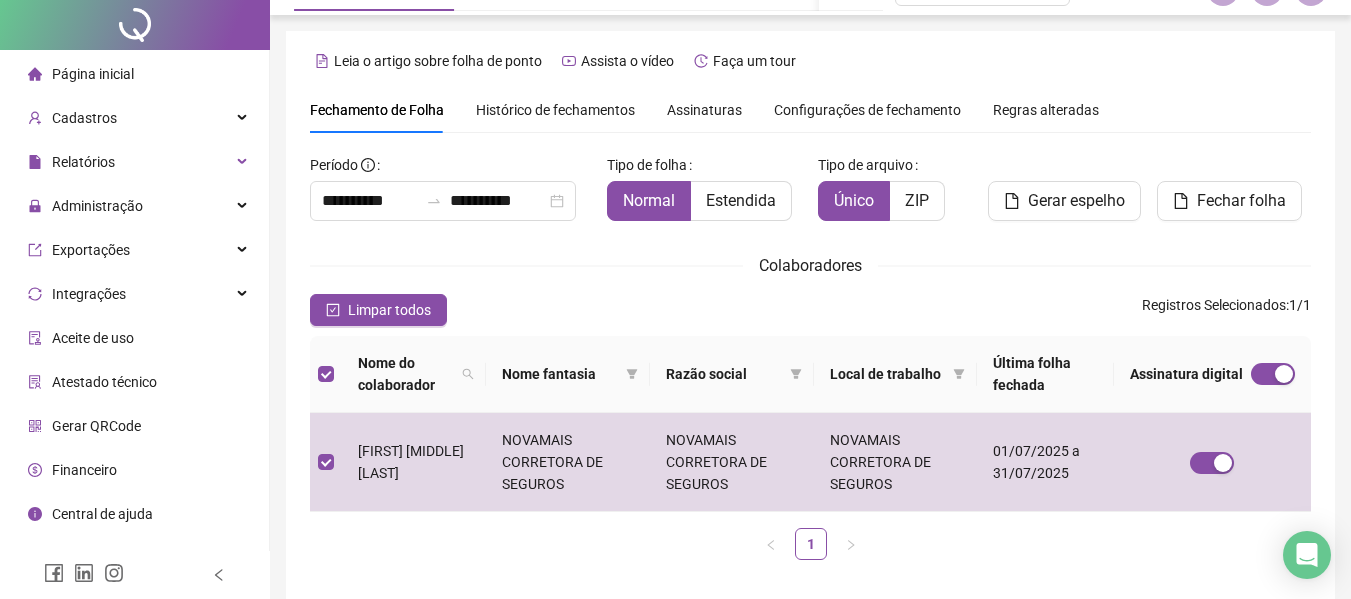 scroll, scrollTop: 0, scrollLeft: 0, axis: both 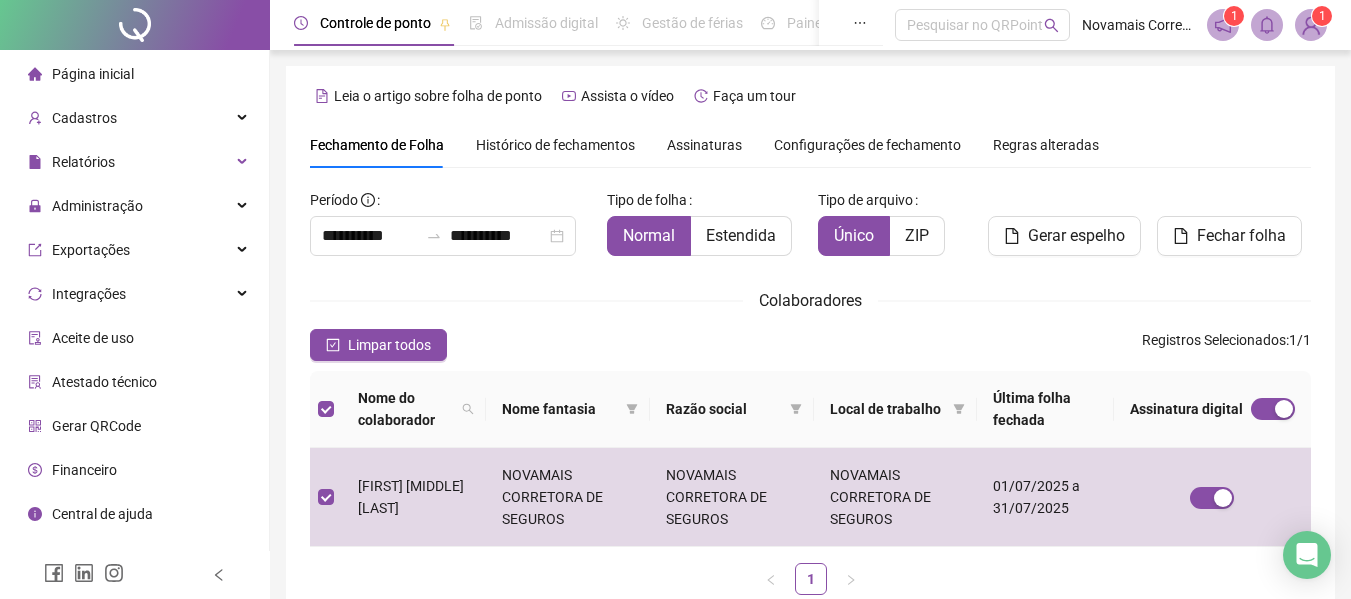 click on "Assinaturas" at bounding box center (704, 145) 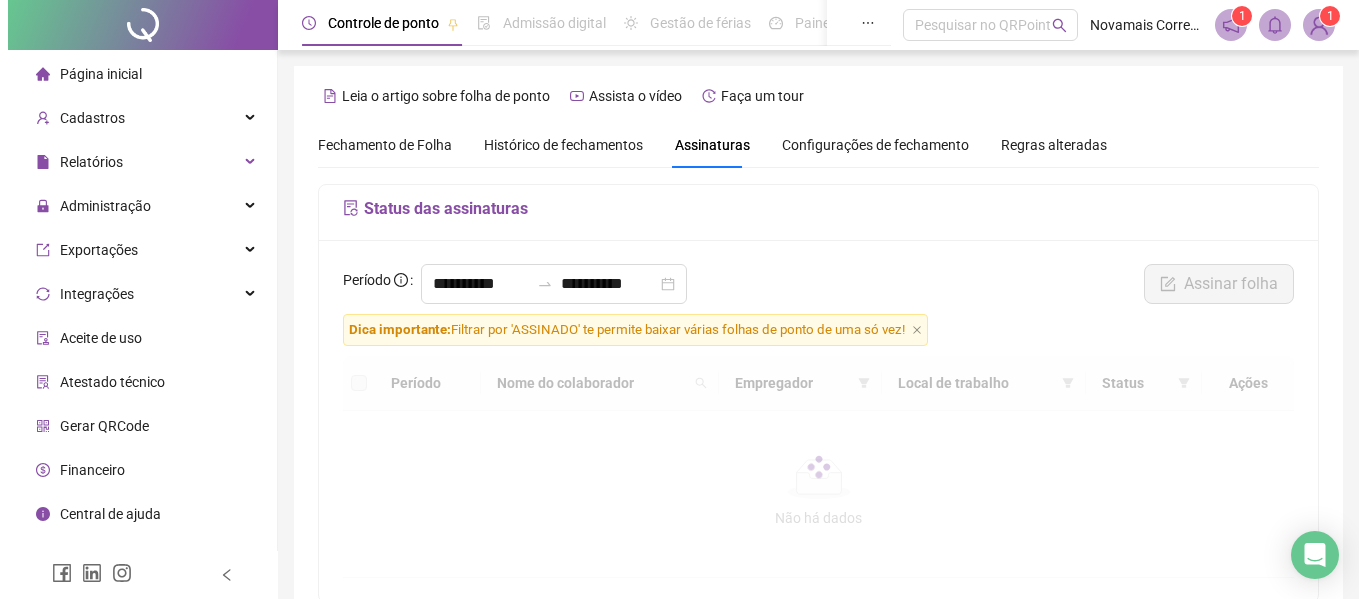 scroll, scrollTop: 110, scrollLeft: 0, axis: vertical 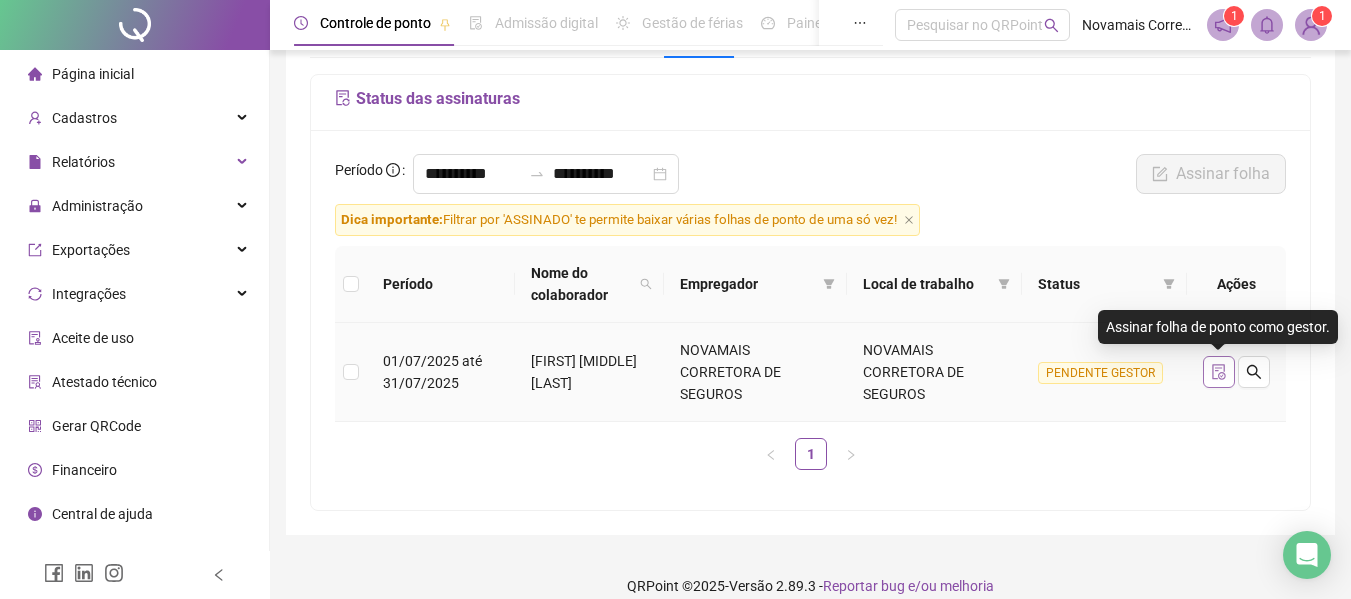 click 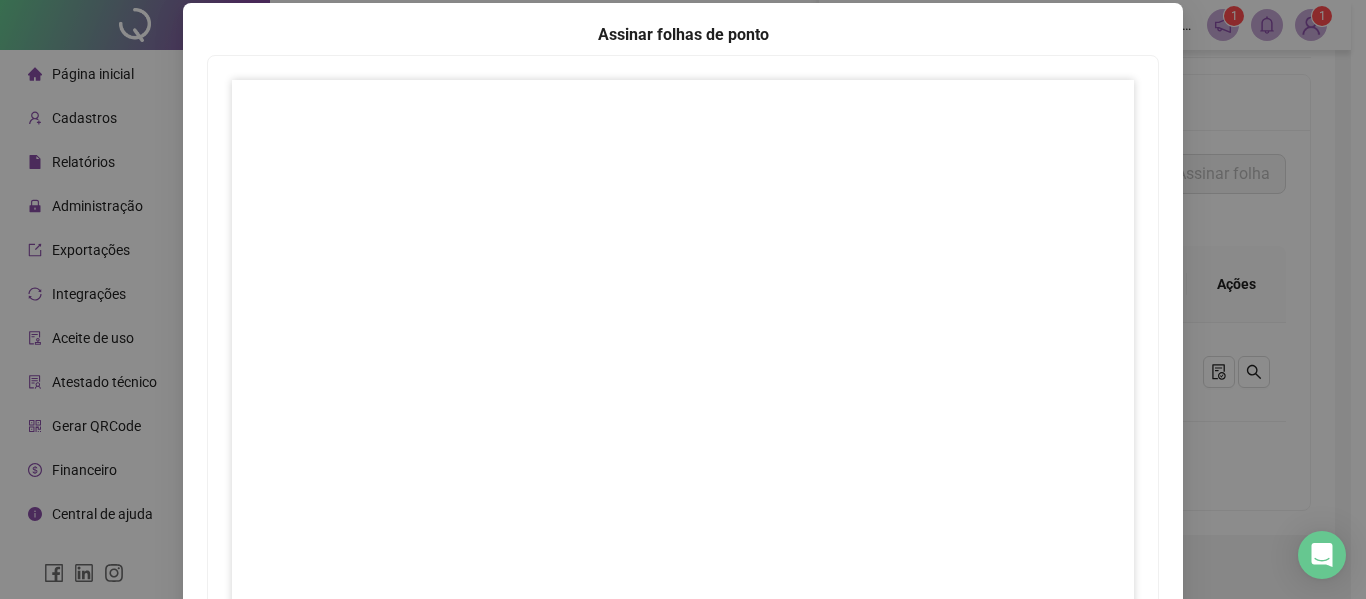 scroll, scrollTop: 0, scrollLeft: 0, axis: both 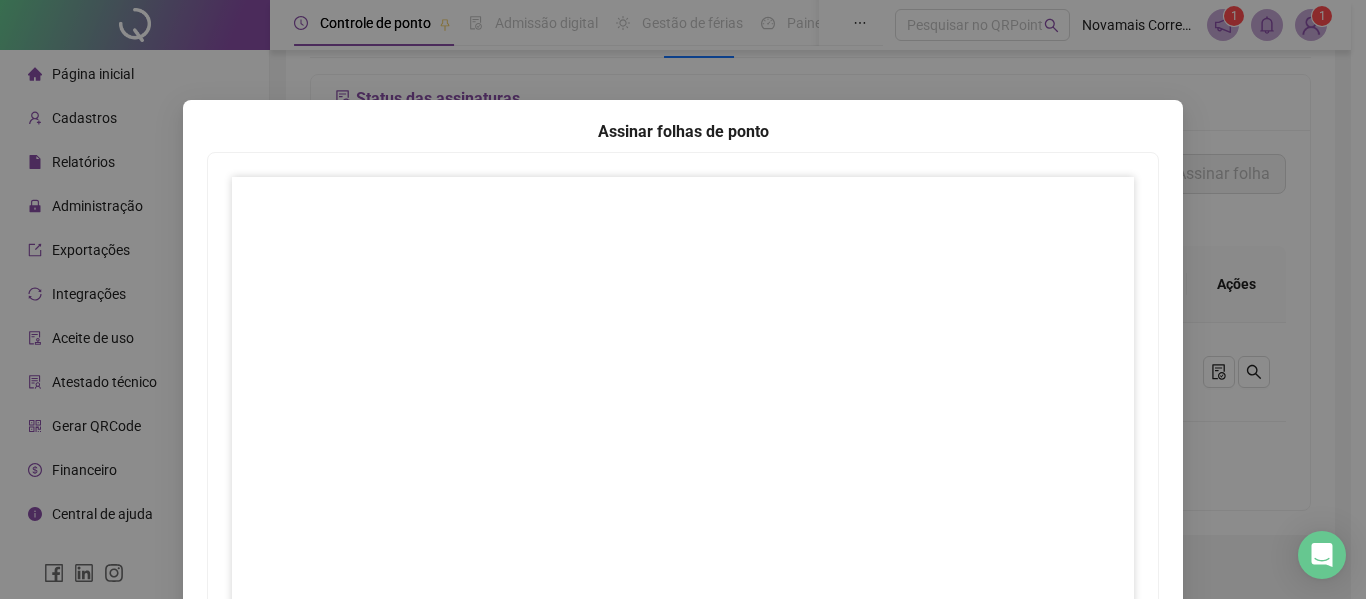 click on "Assinar folhas de ponto 1 Fechar Fechar" at bounding box center [683, 299] 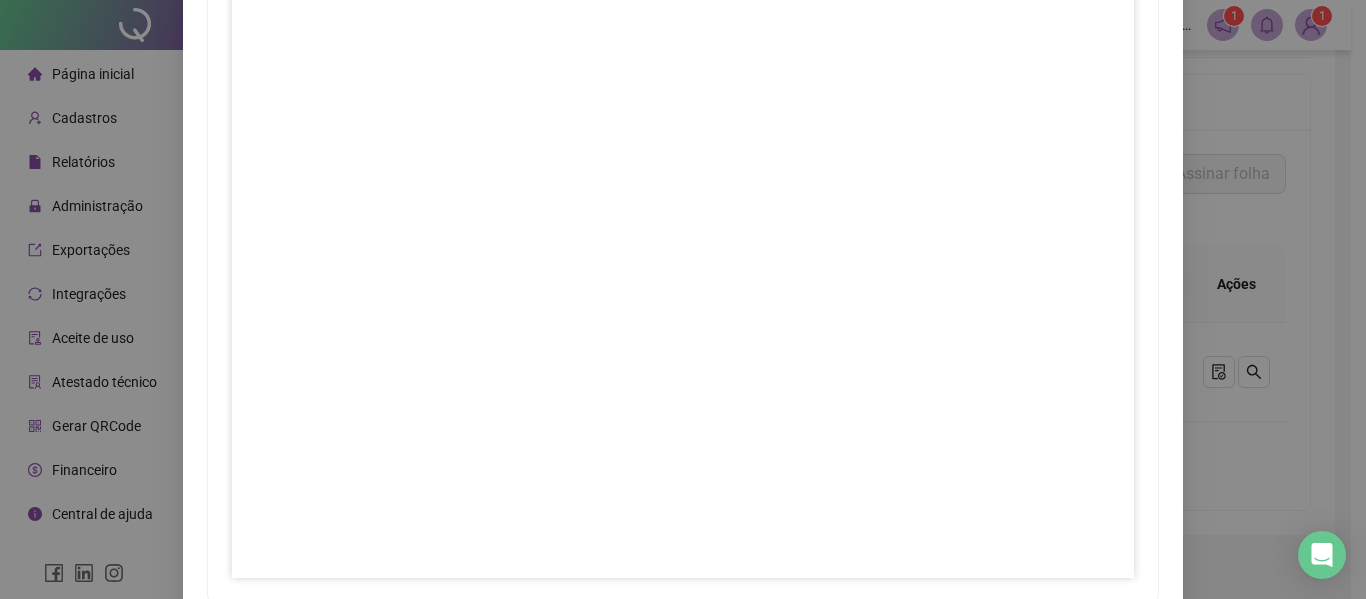 scroll, scrollTop: 331, scrollLeft: 0, axis: vertical 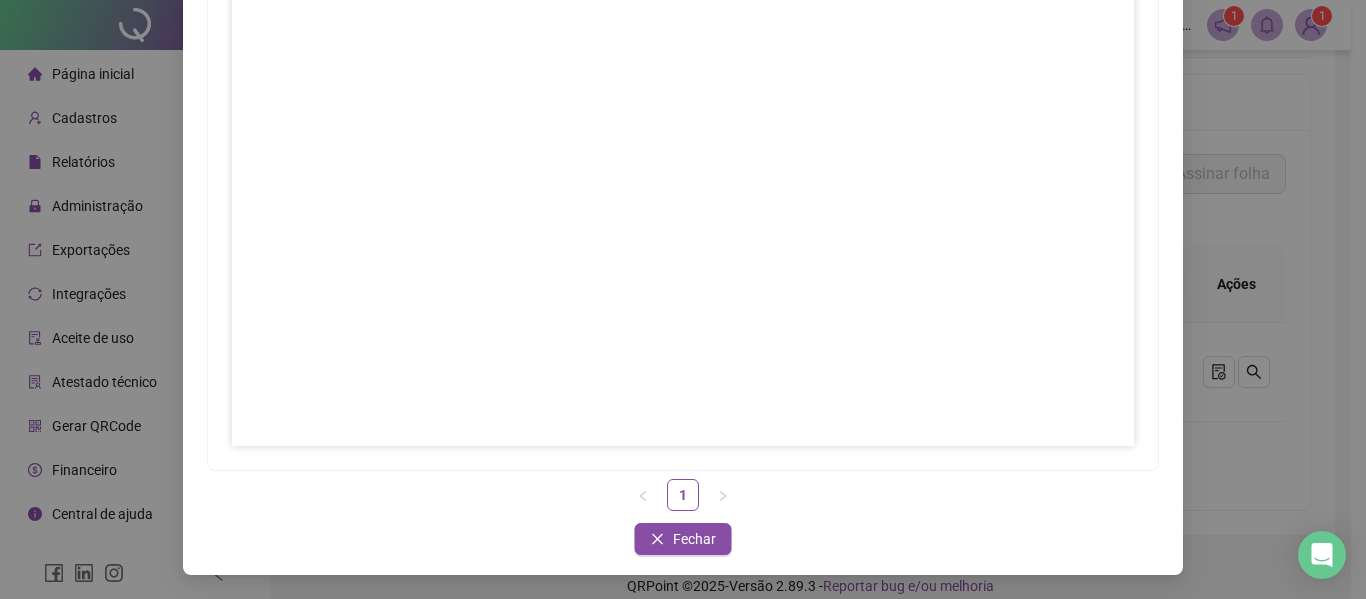 click on "Fechar" at bounding box center [694, 539] 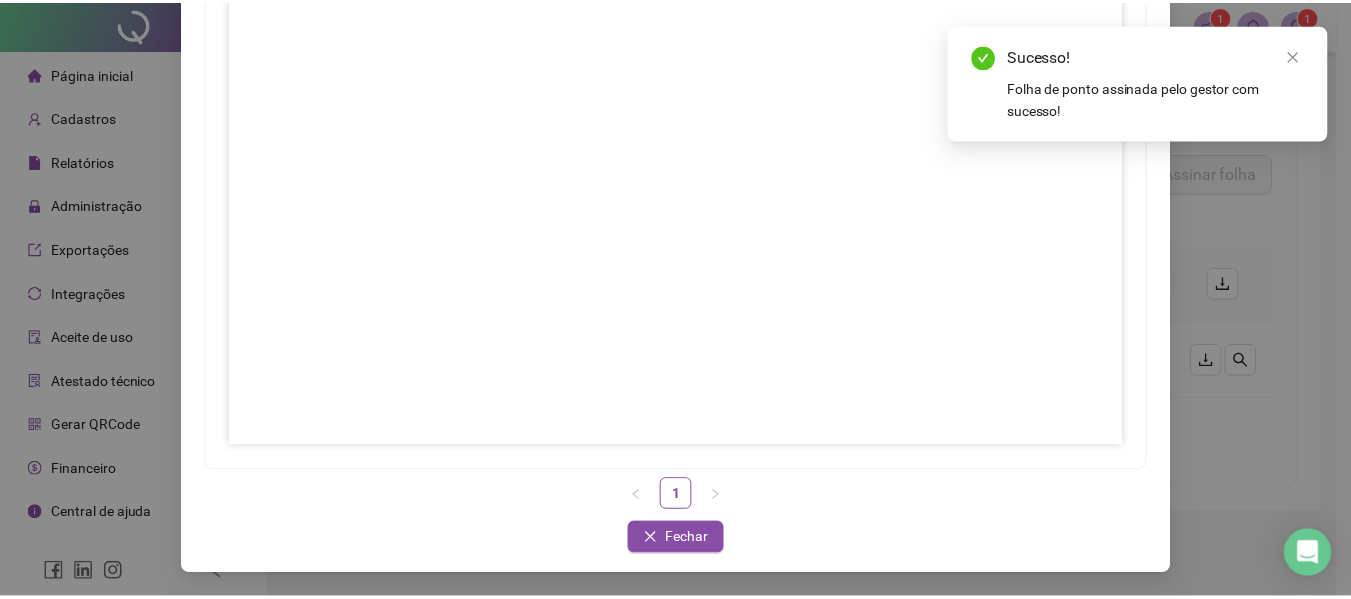 scroll, scrollTop: 231, scrollLeft: 0, axis: vertical 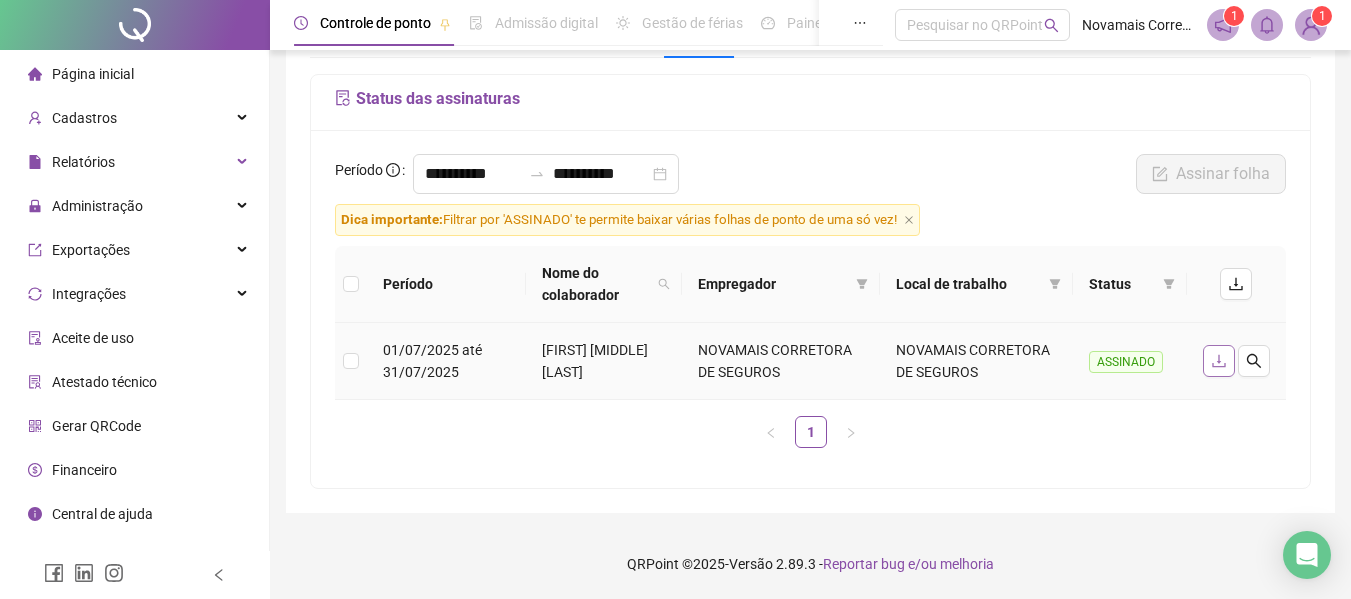 click 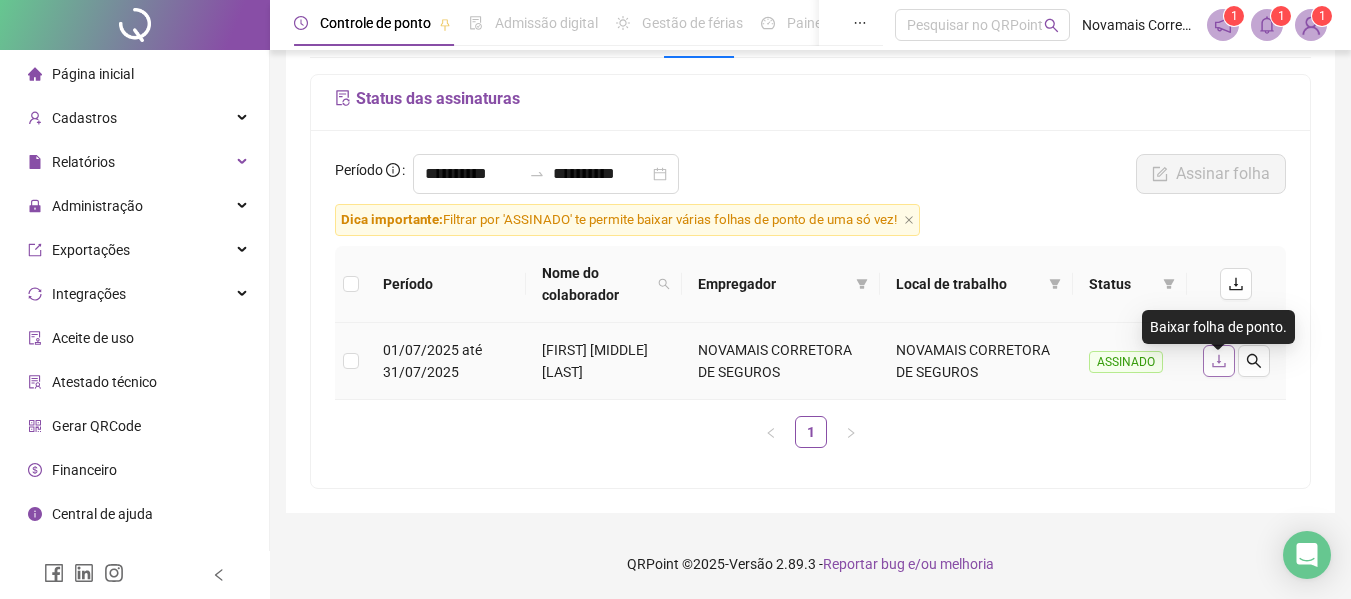 click 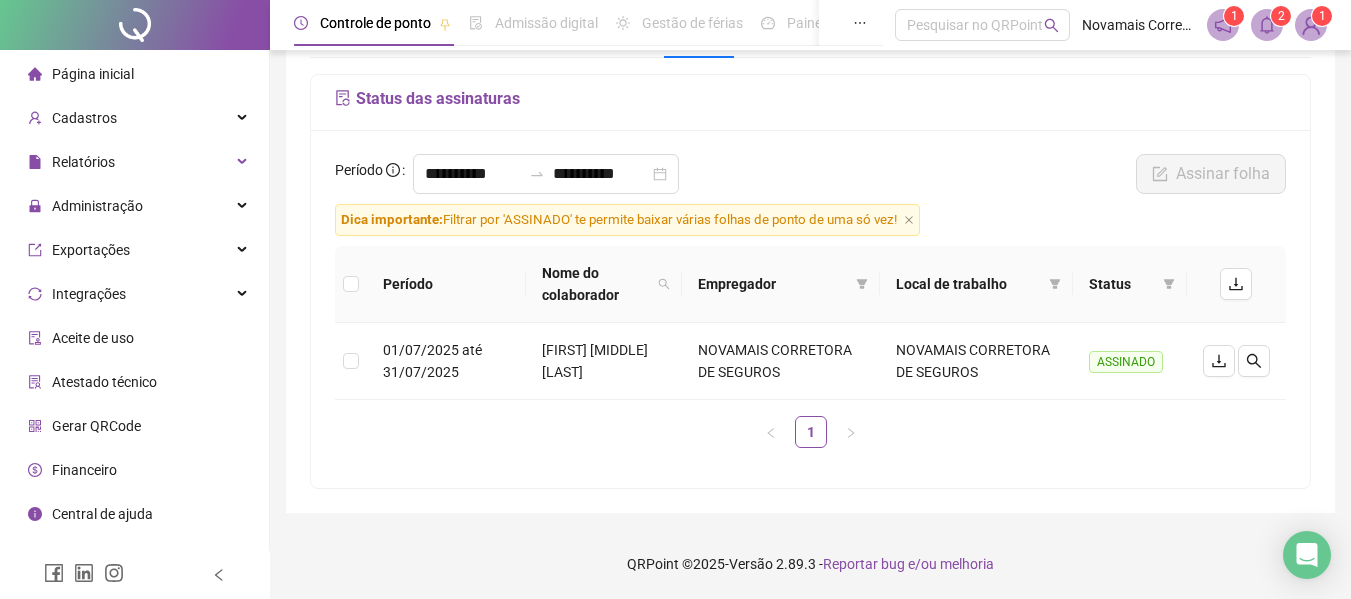 click on "Controle de ponto Admissão digital Gestão de férias Painel do DP Folha de pagamento   Pesquisar no QRPoint [COMPANY]" at bounding box center [810, 25] 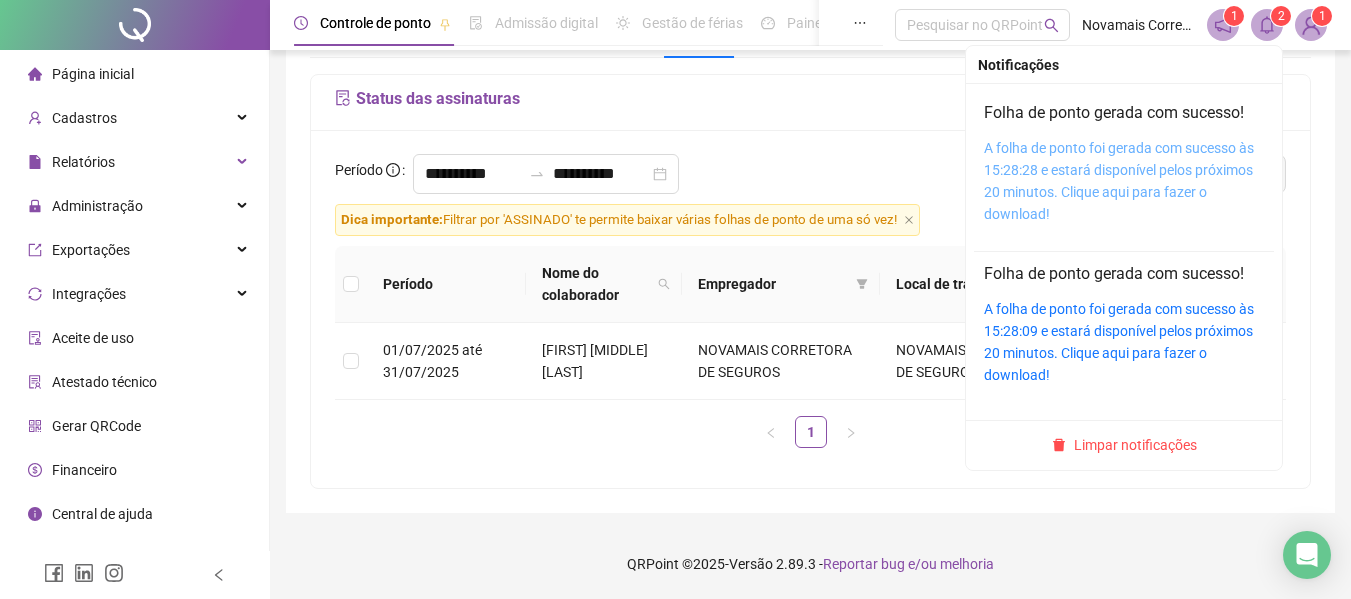 click on "A folha de ponto foi gerada com sucesso às 15:28:28 e estará disponível pelos próximos 20 minutos.
Clique aqui para fazer o download!" at bounding box center [1119, 181] 